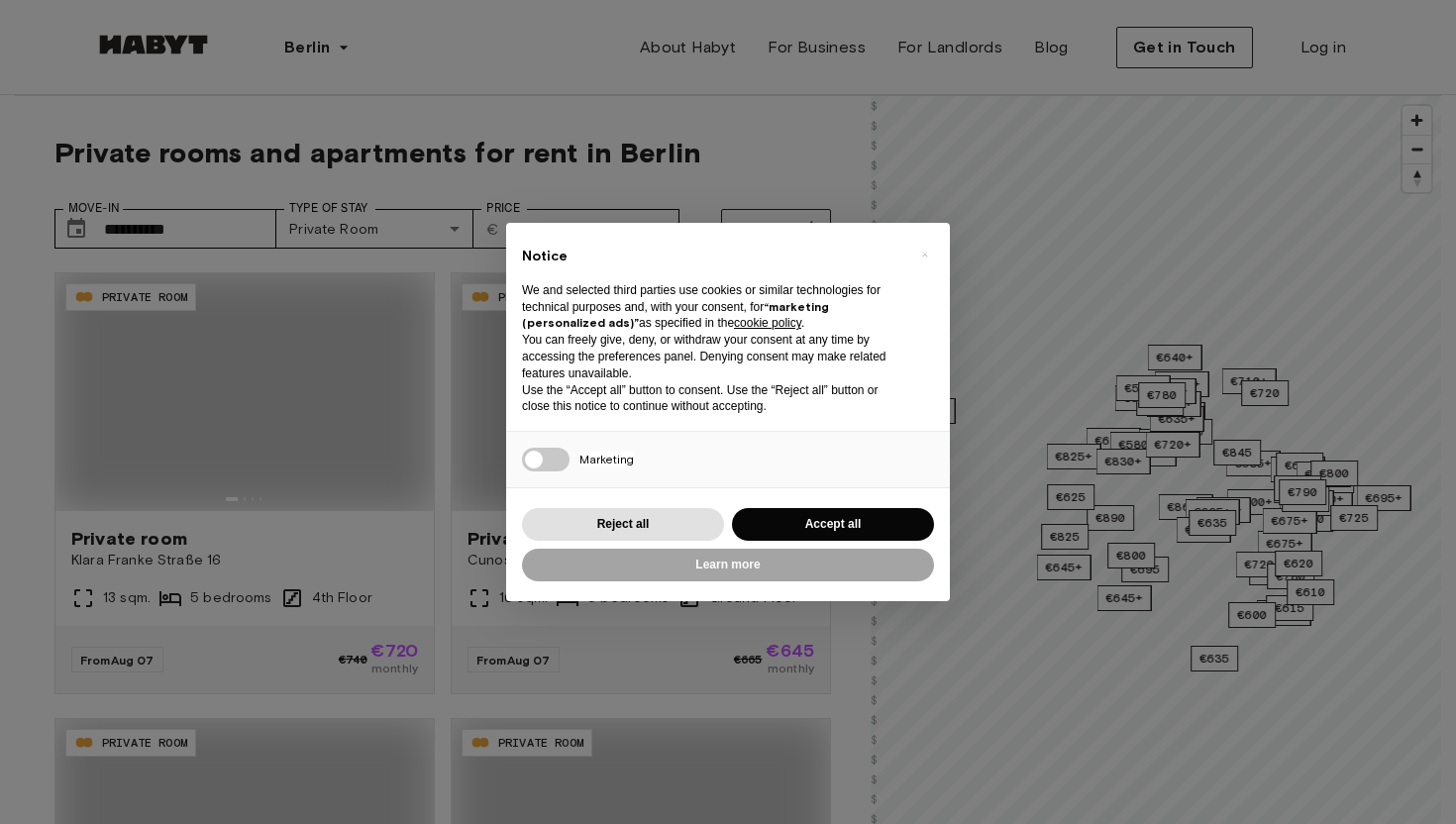 scroll, scrollTop: 0, scrollLeft: 0, axis: both 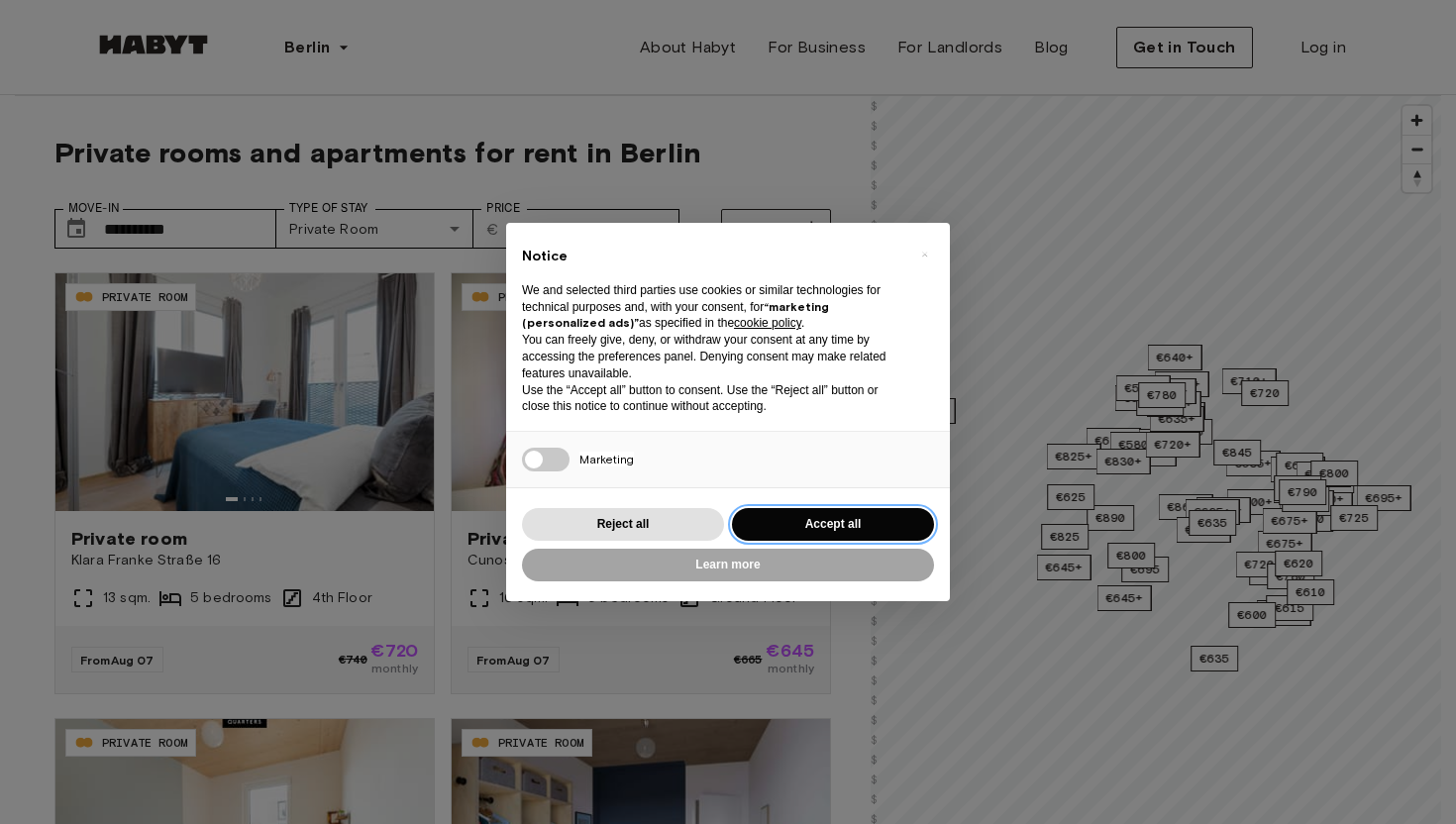 click on "Accept all" at bounding box center [833, 524] 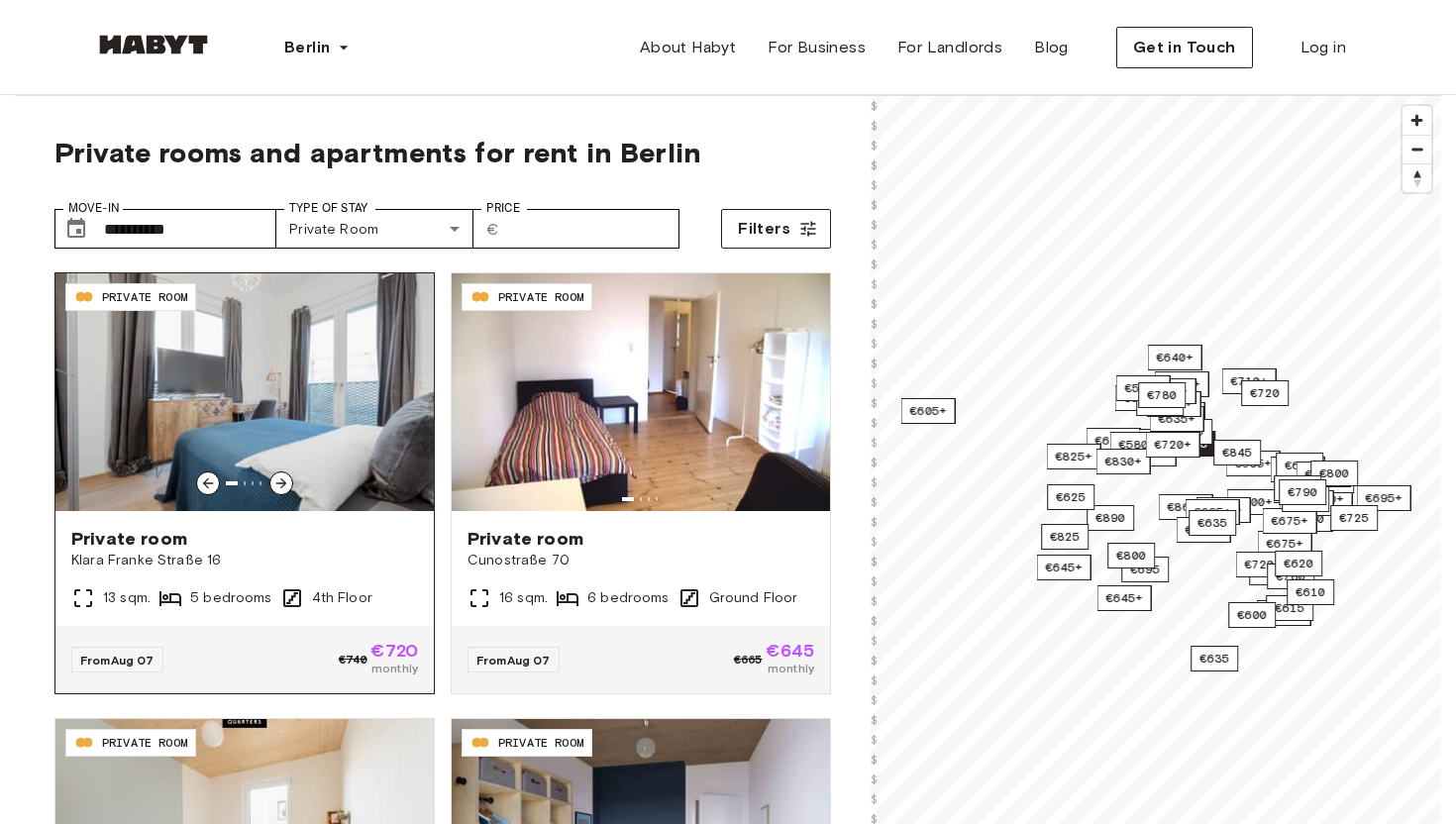 click 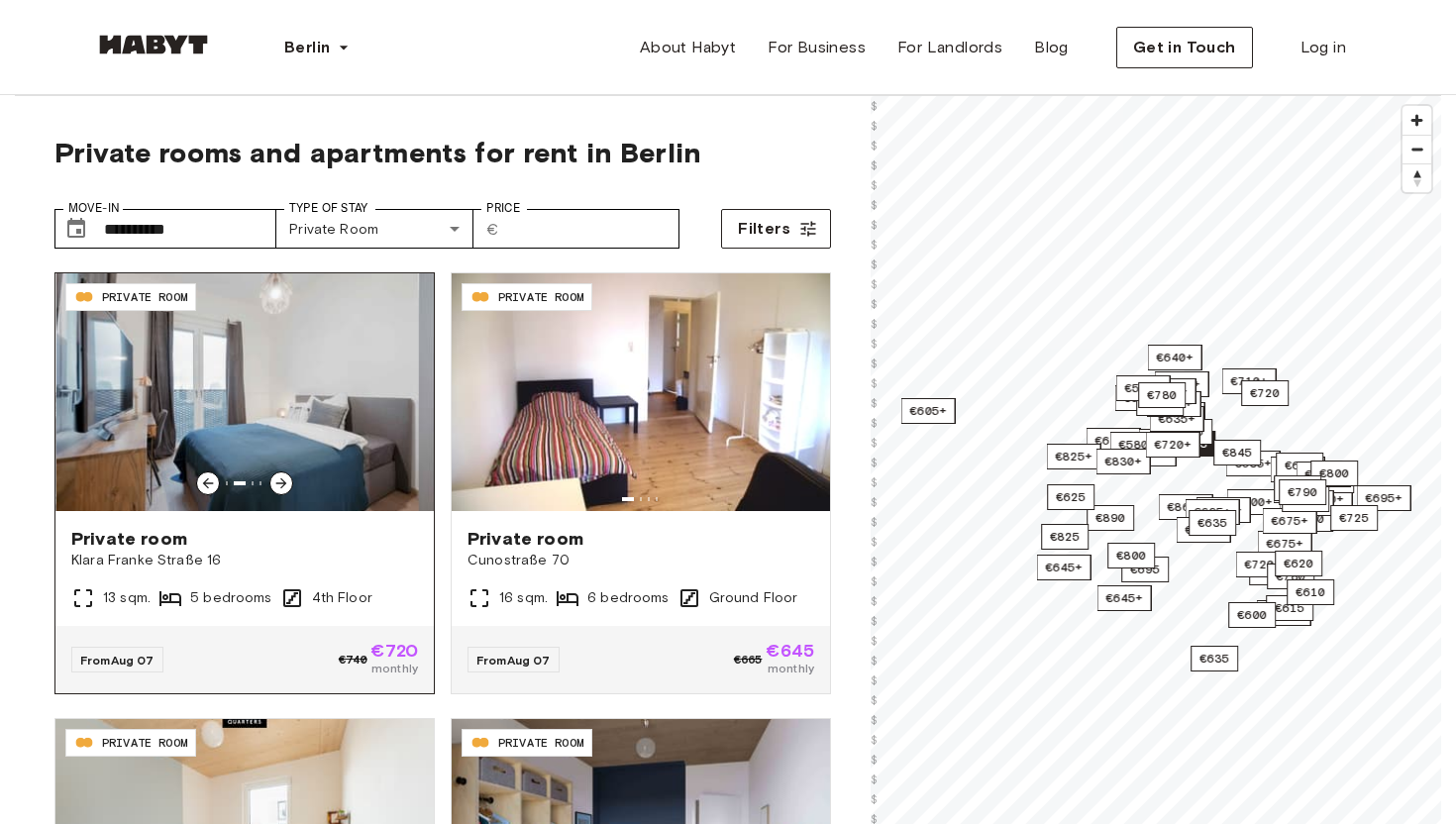 click 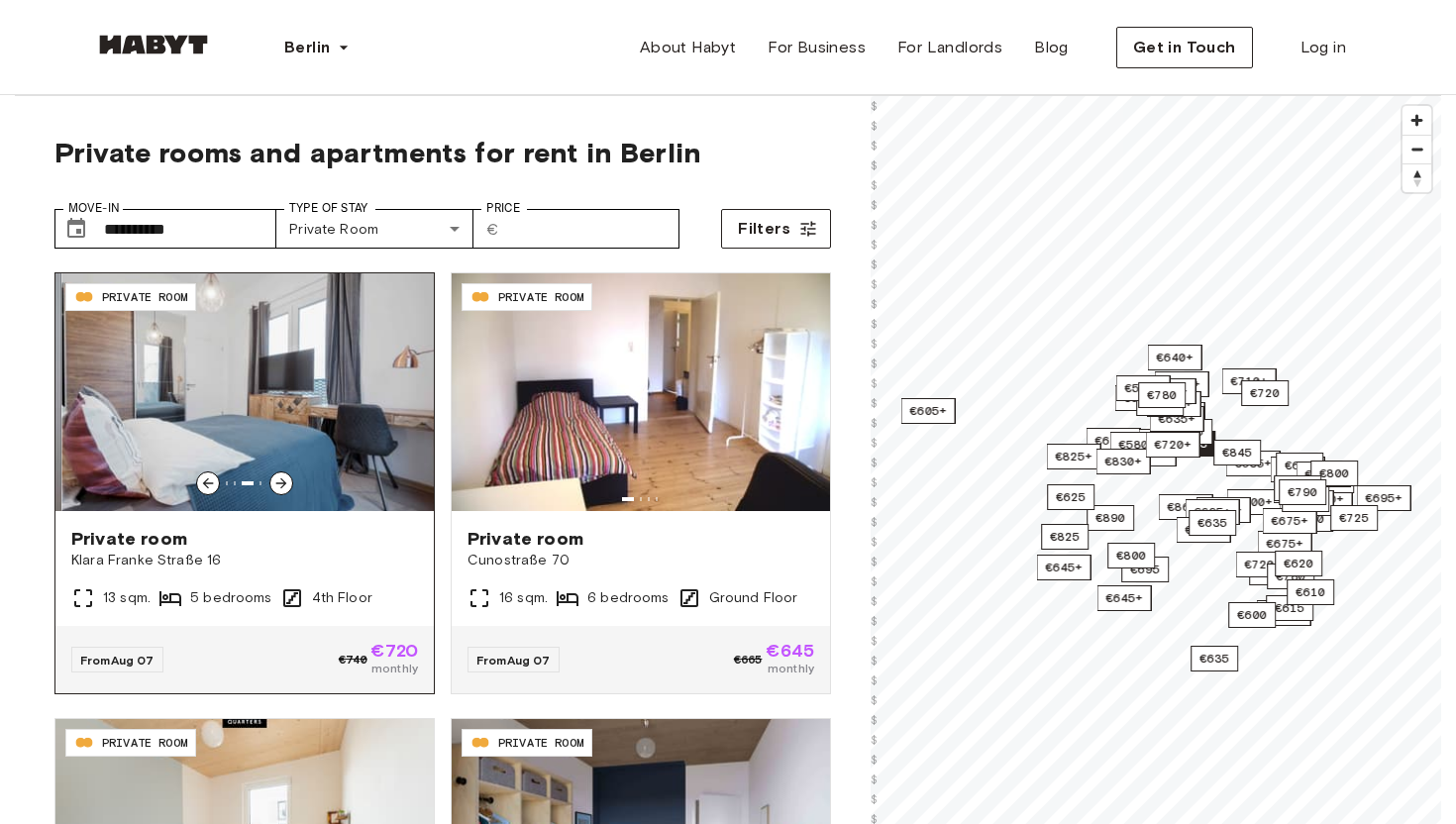 click 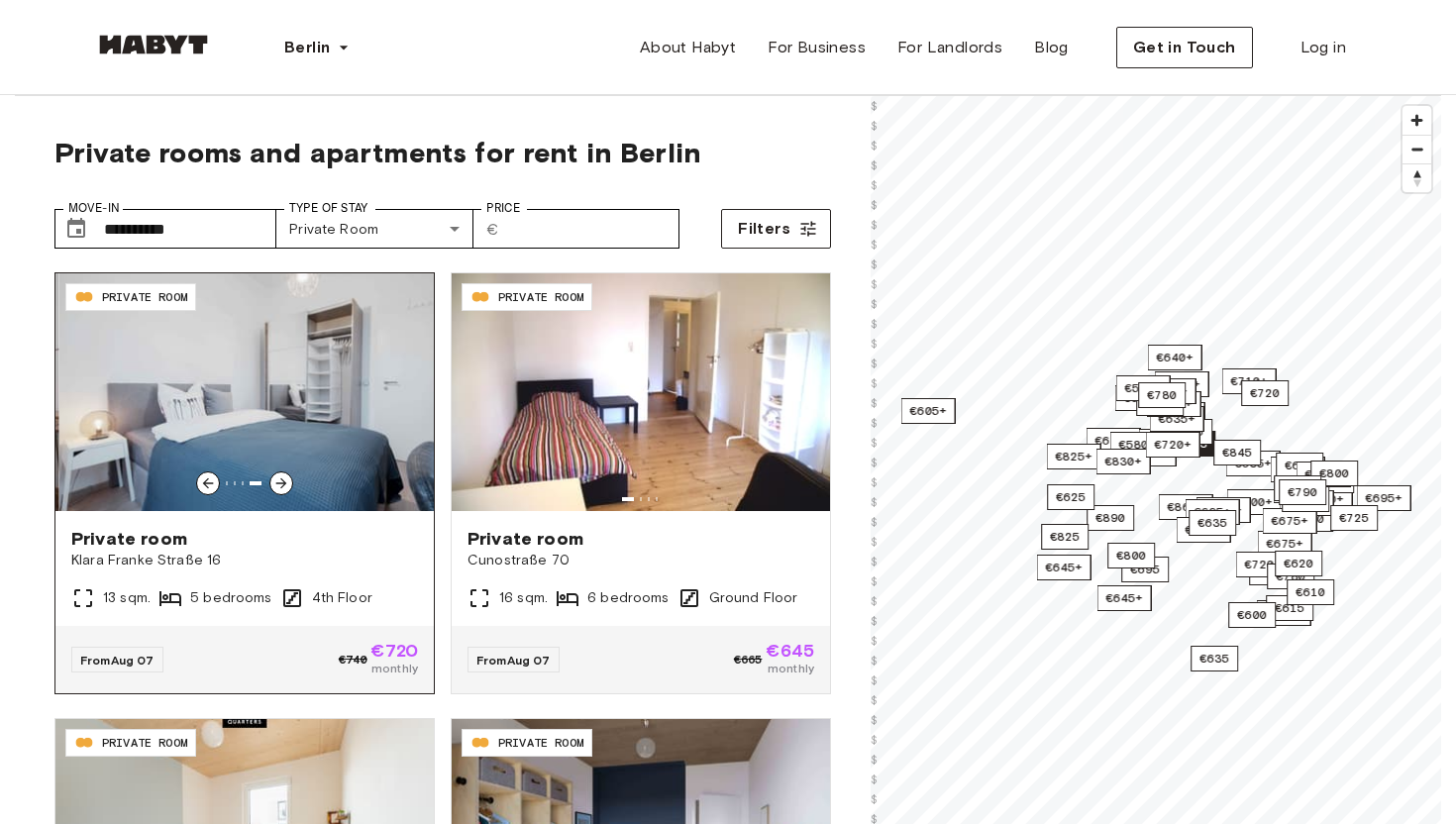 click 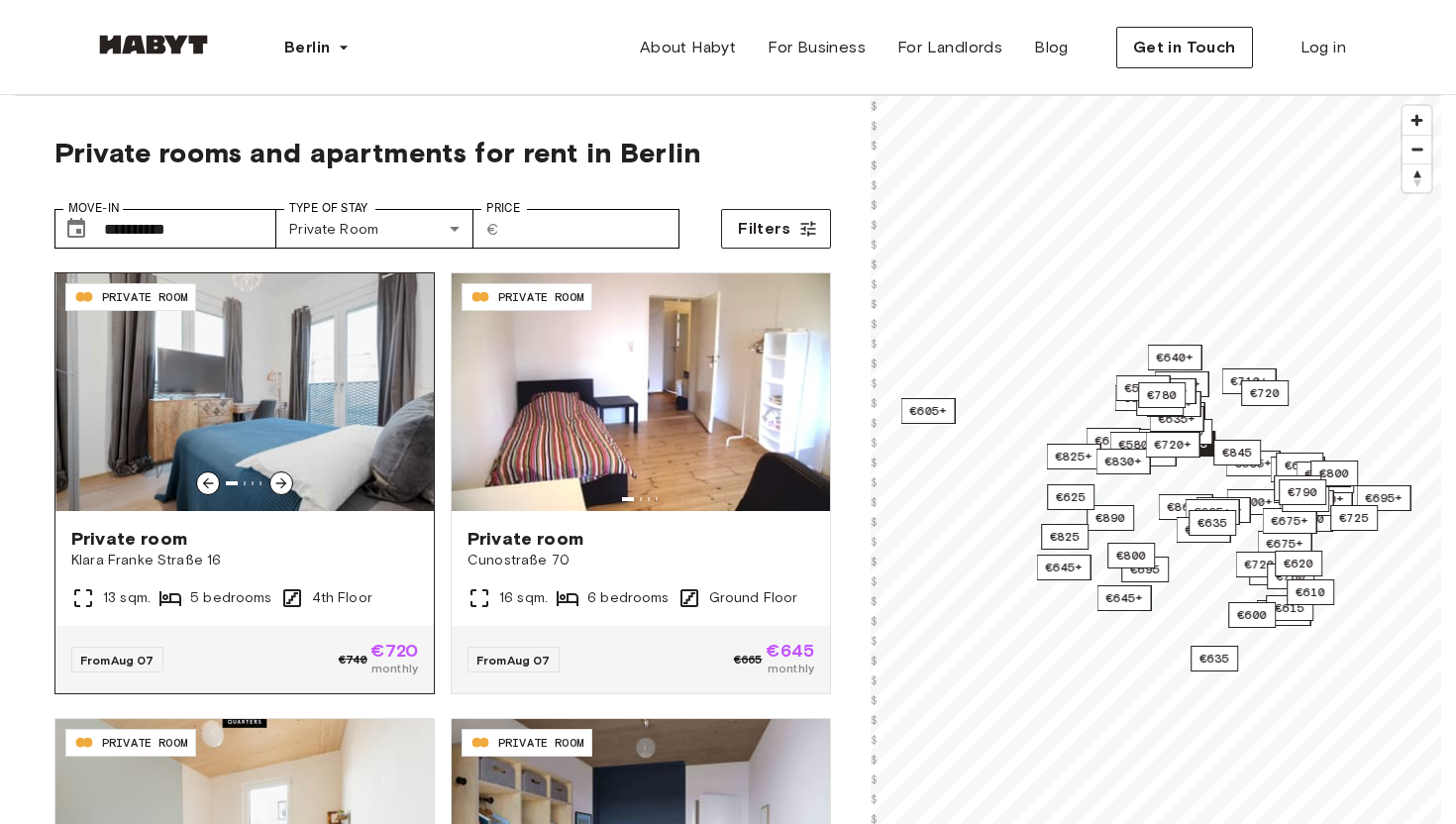 click 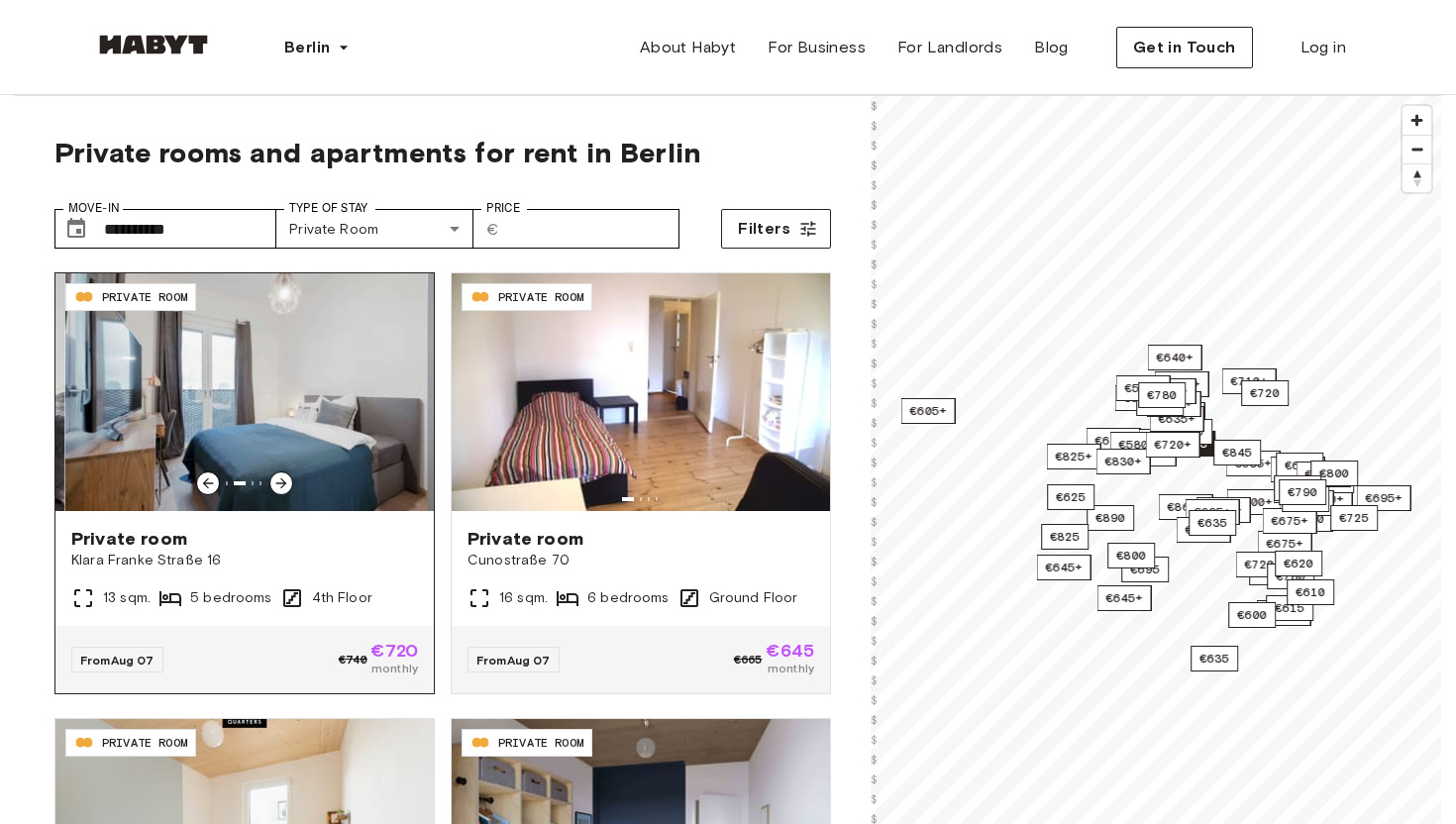 click 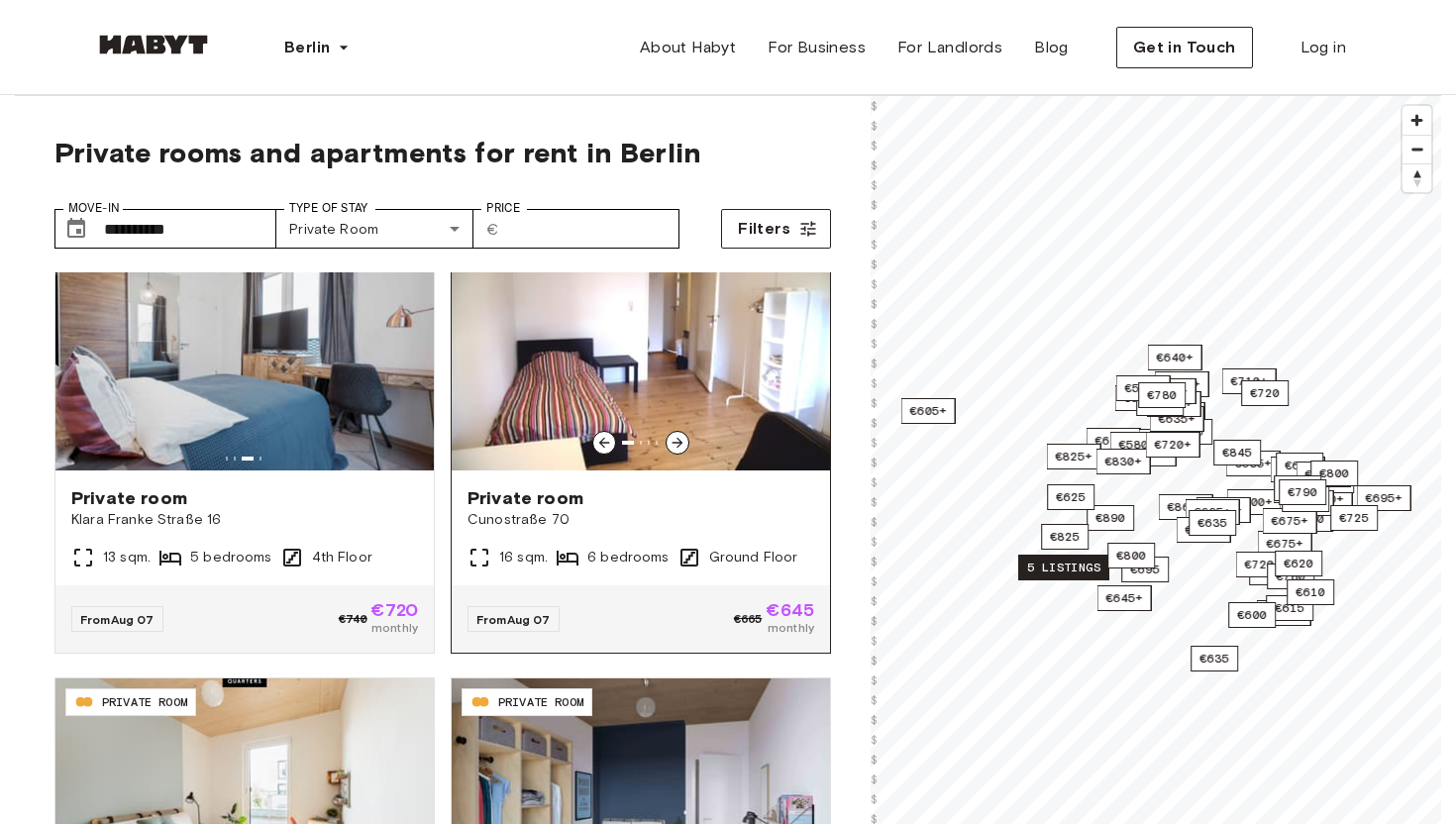 scroll, scrollTop: 0, scrollLeft: 0, axis: both 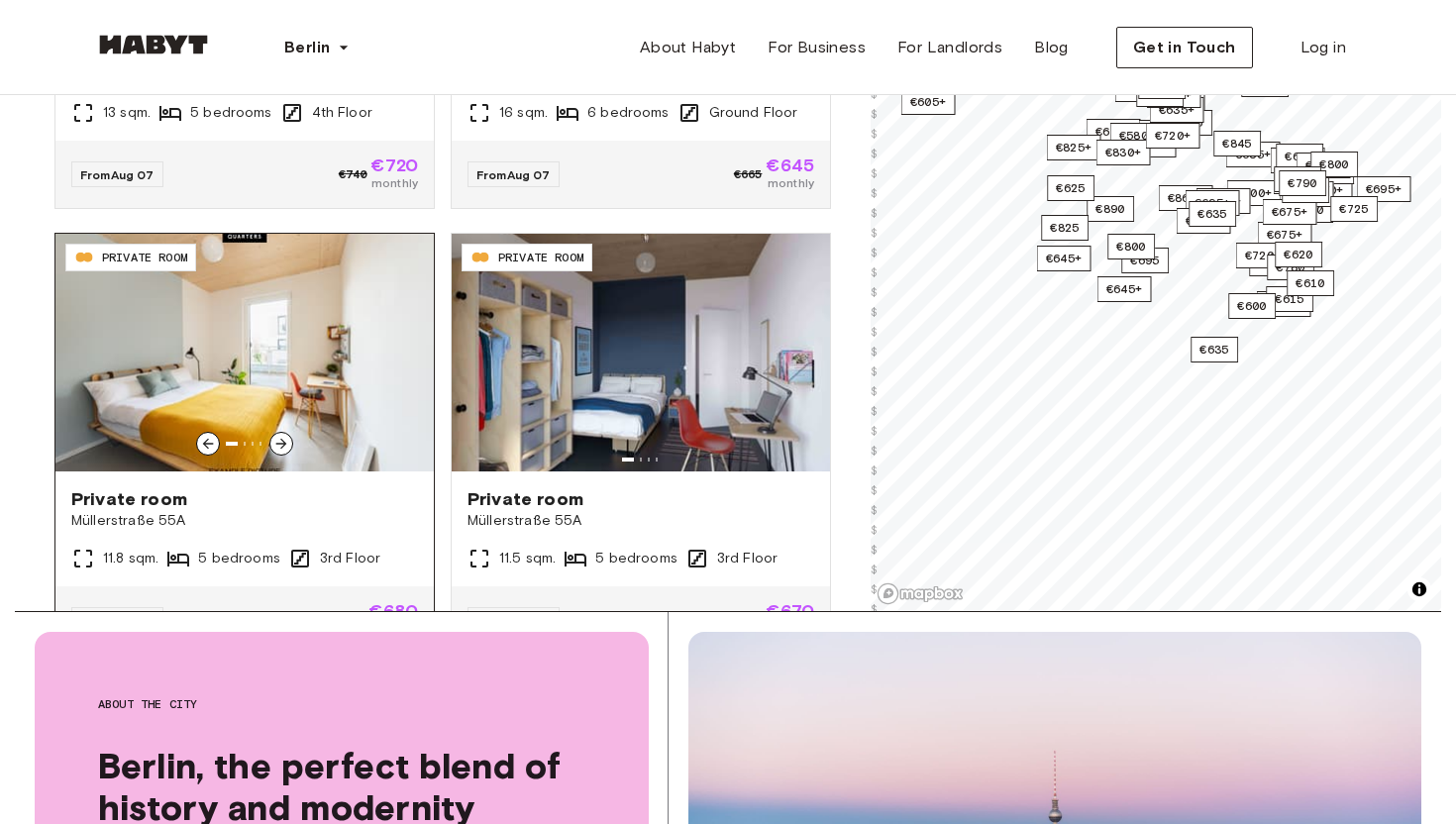 click 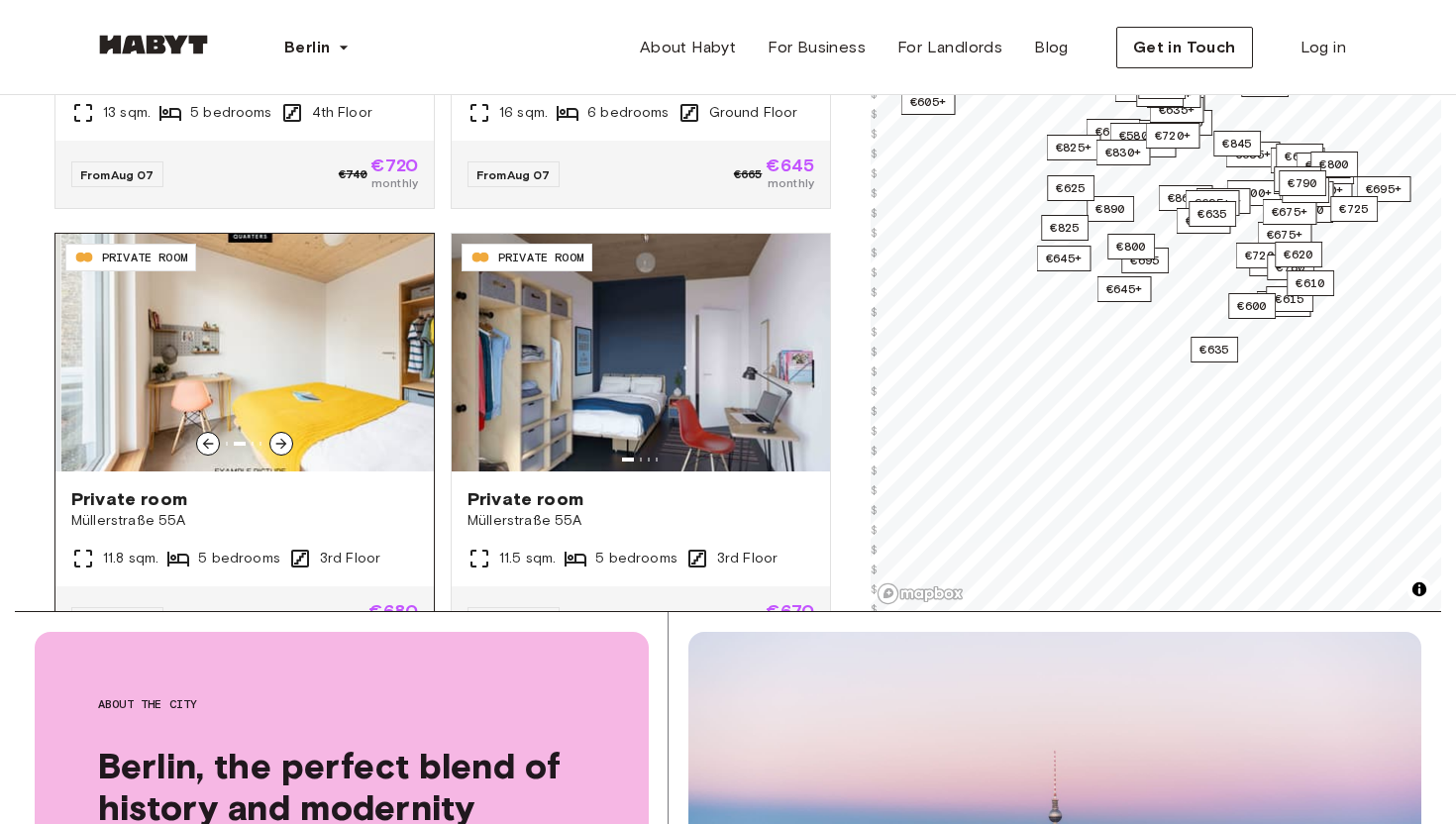 click 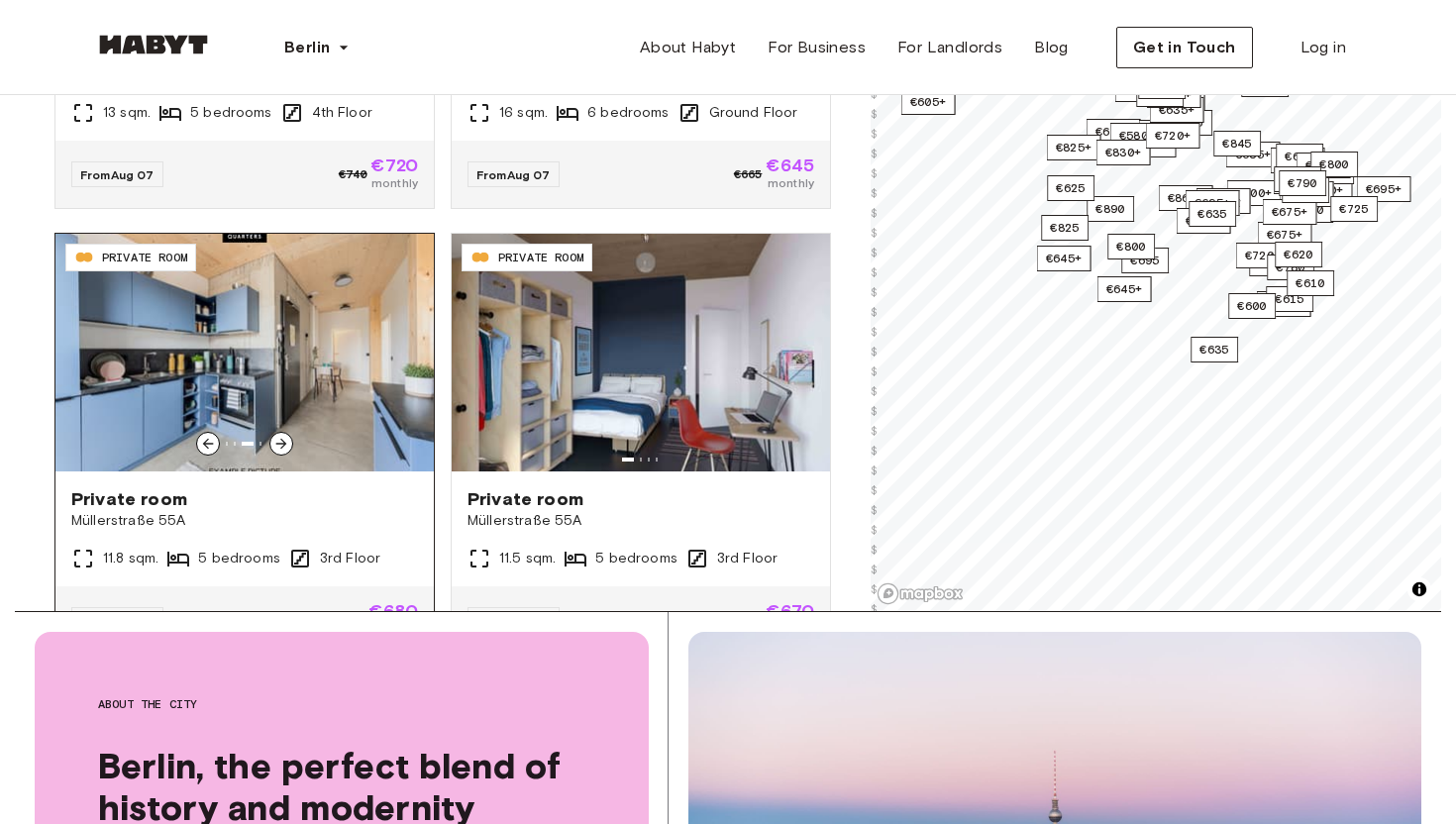 click 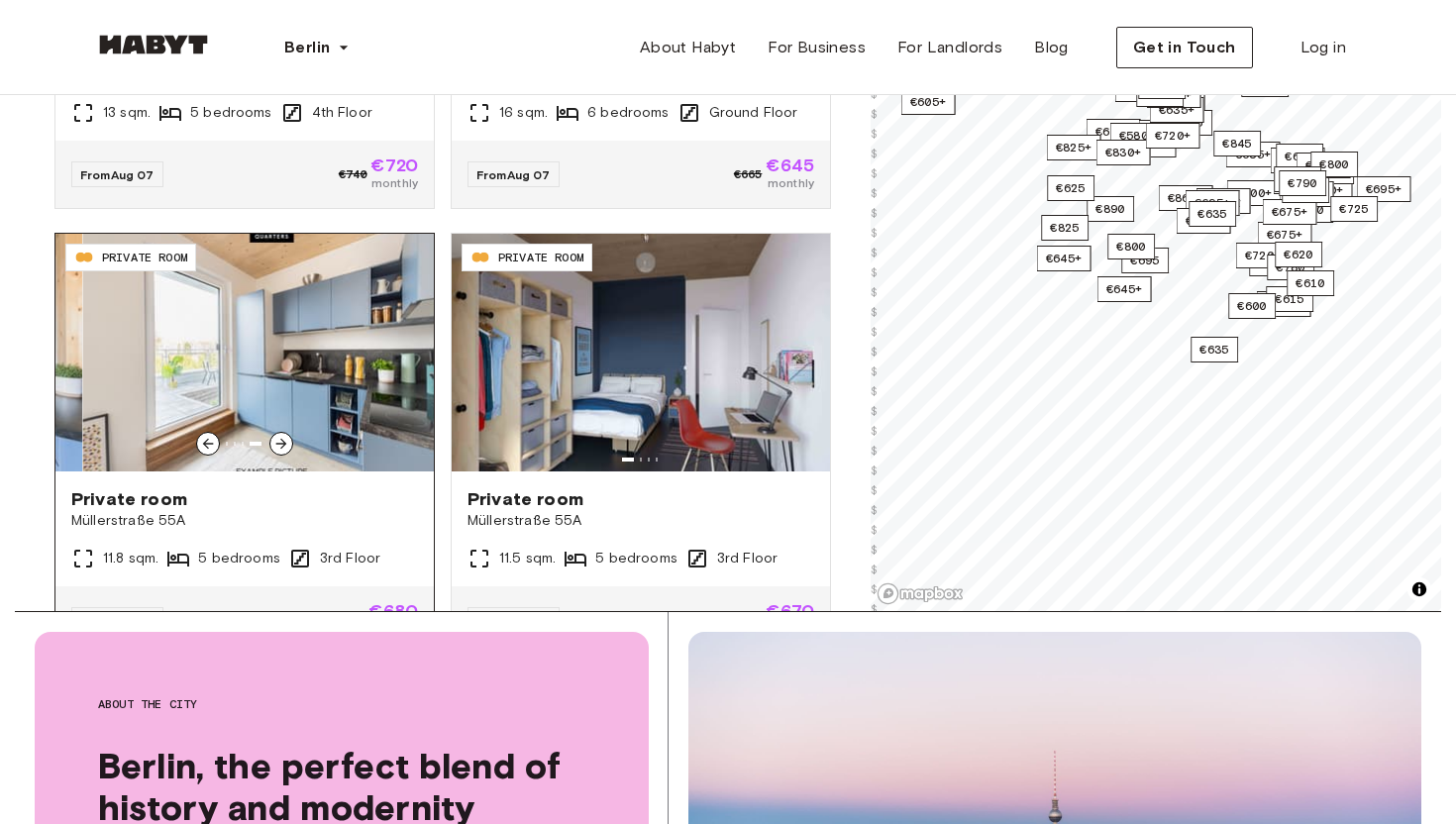 click 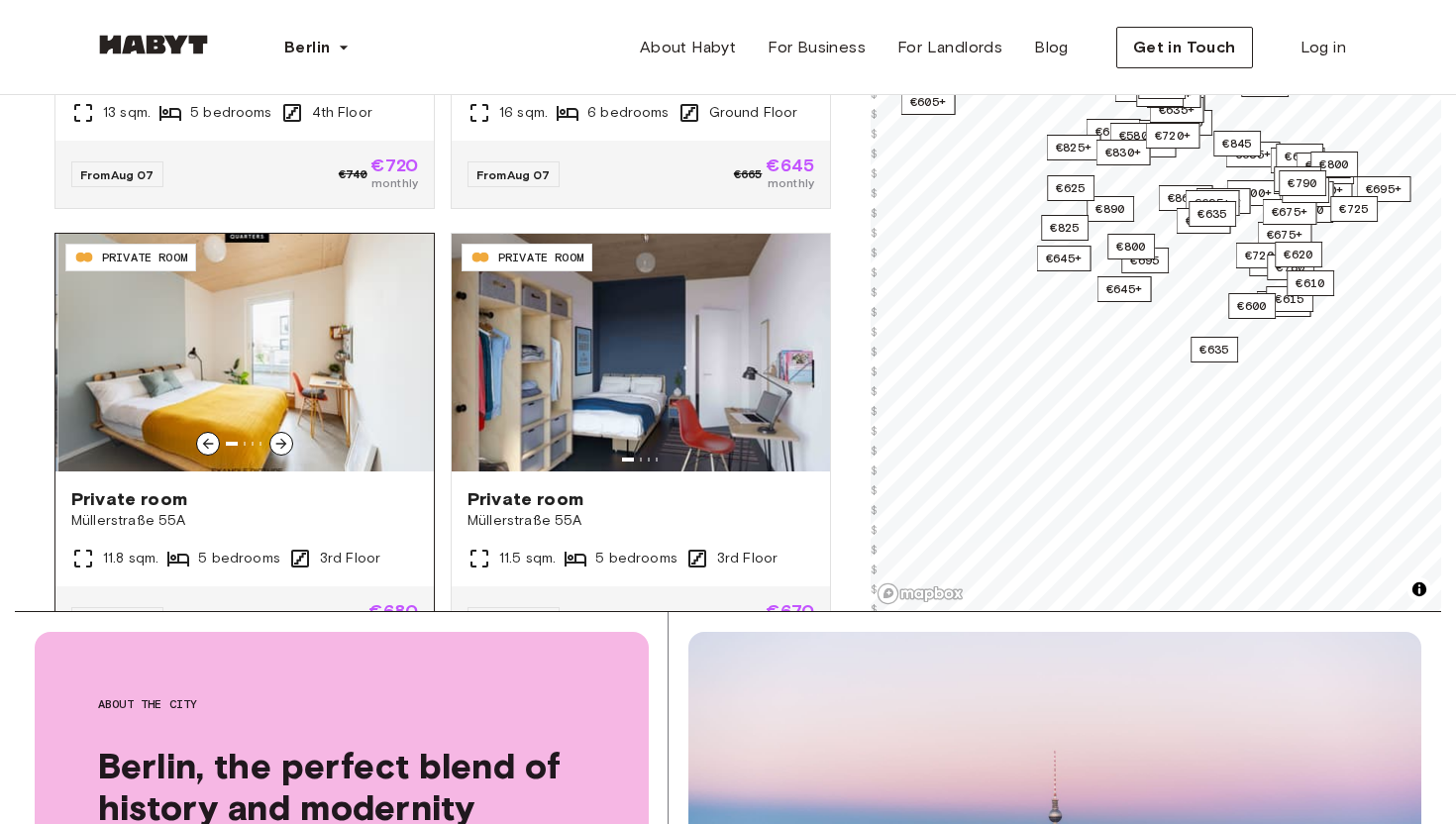 click 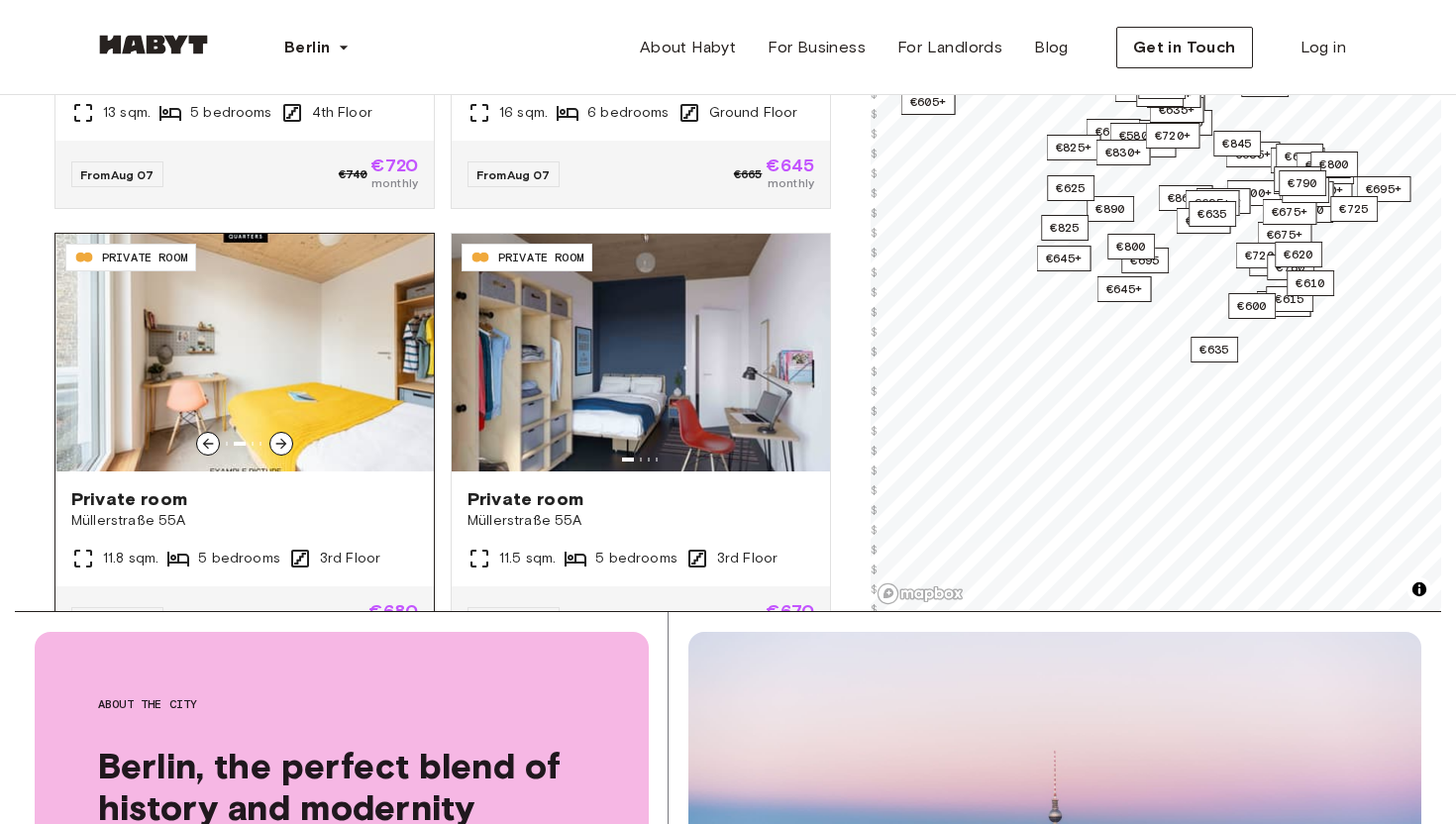 click 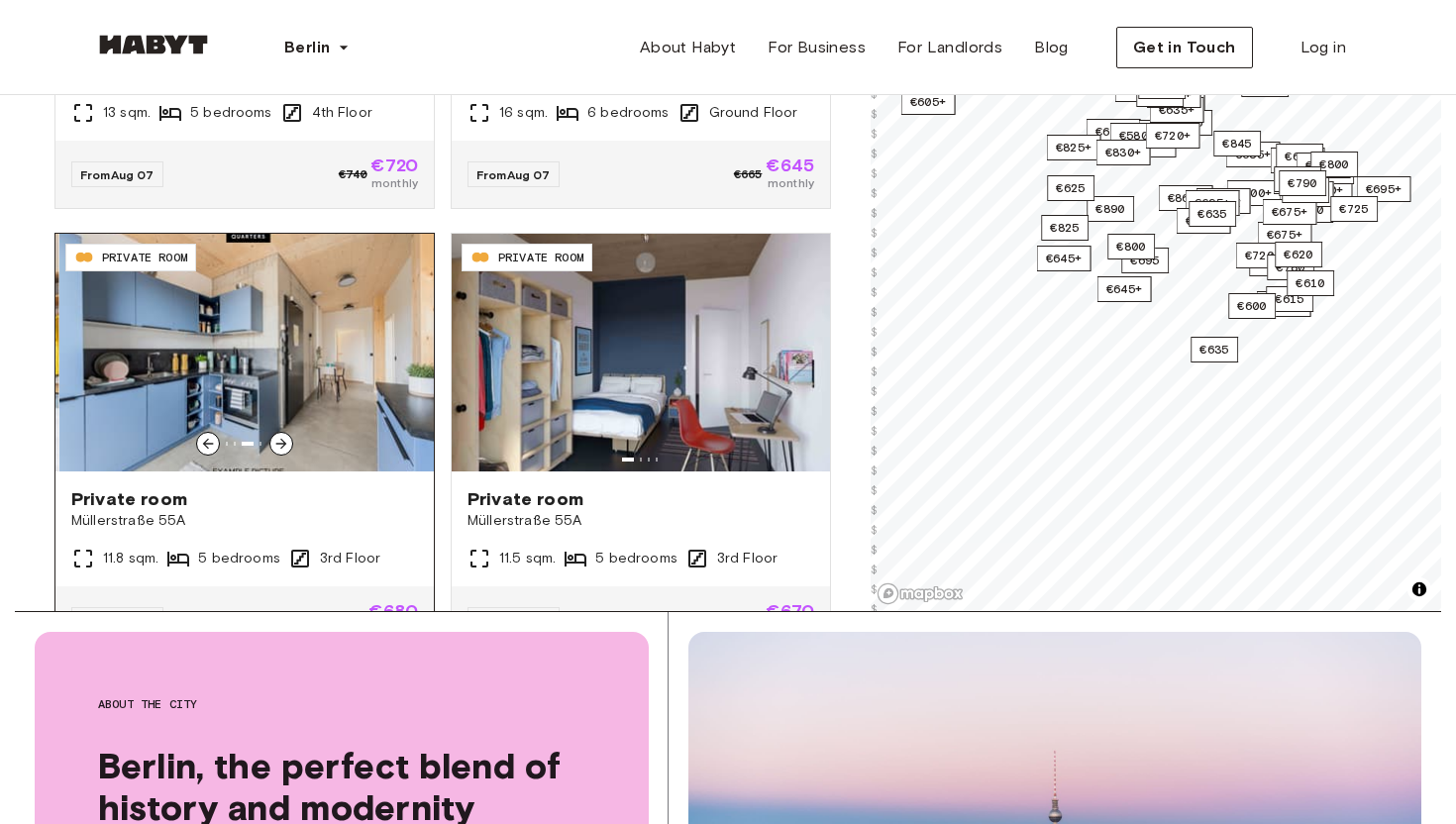 click 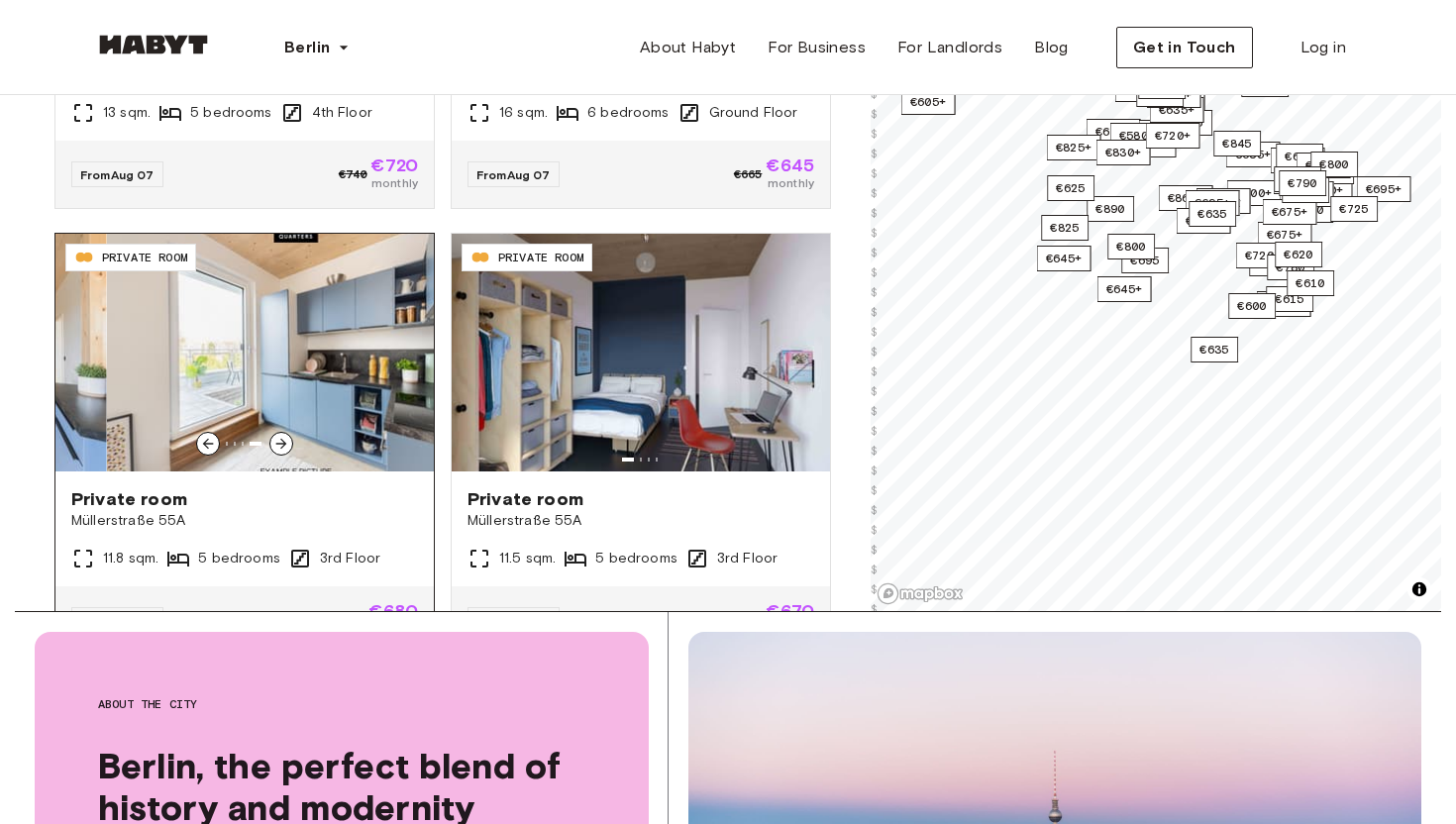 click 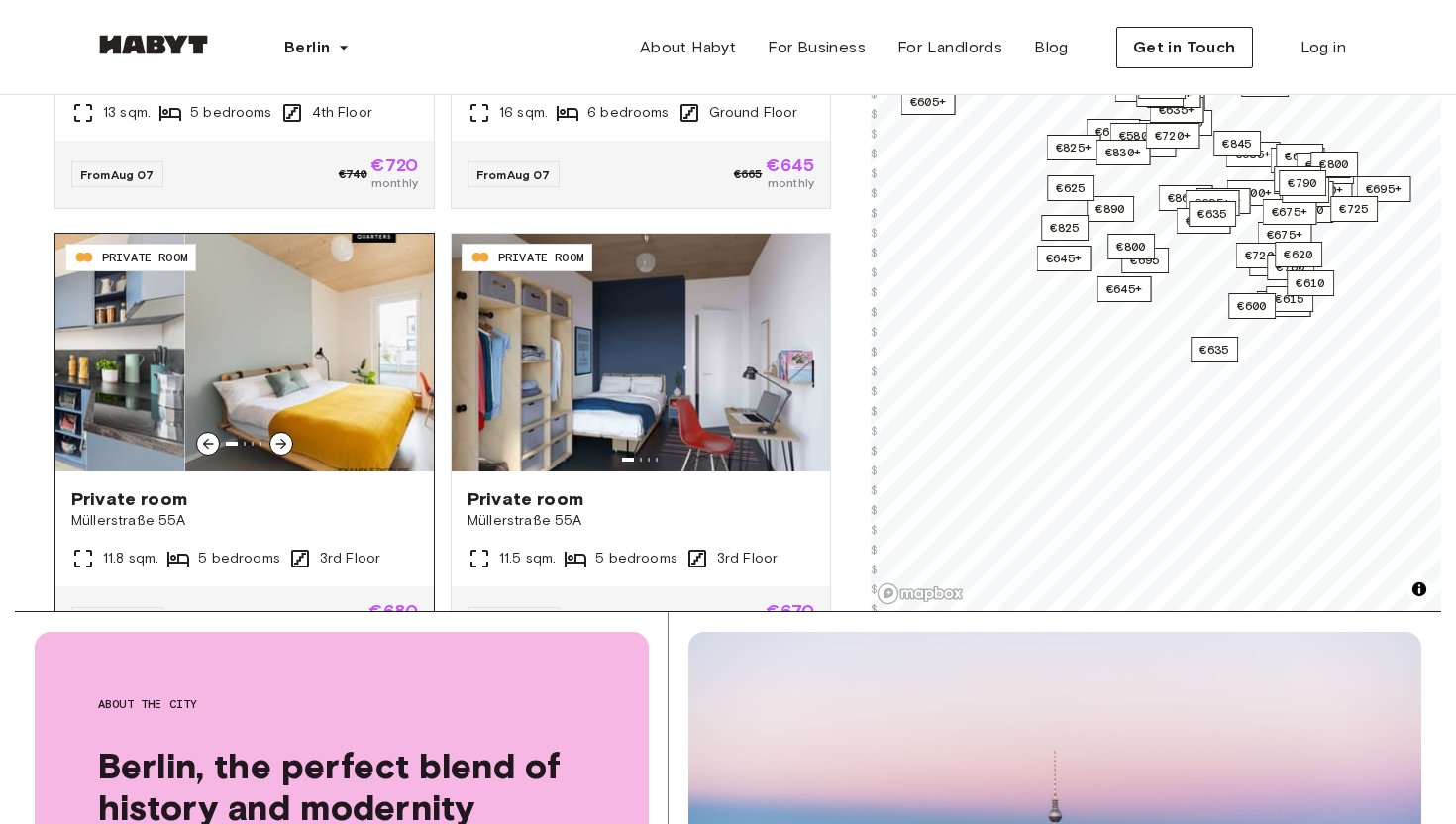 click 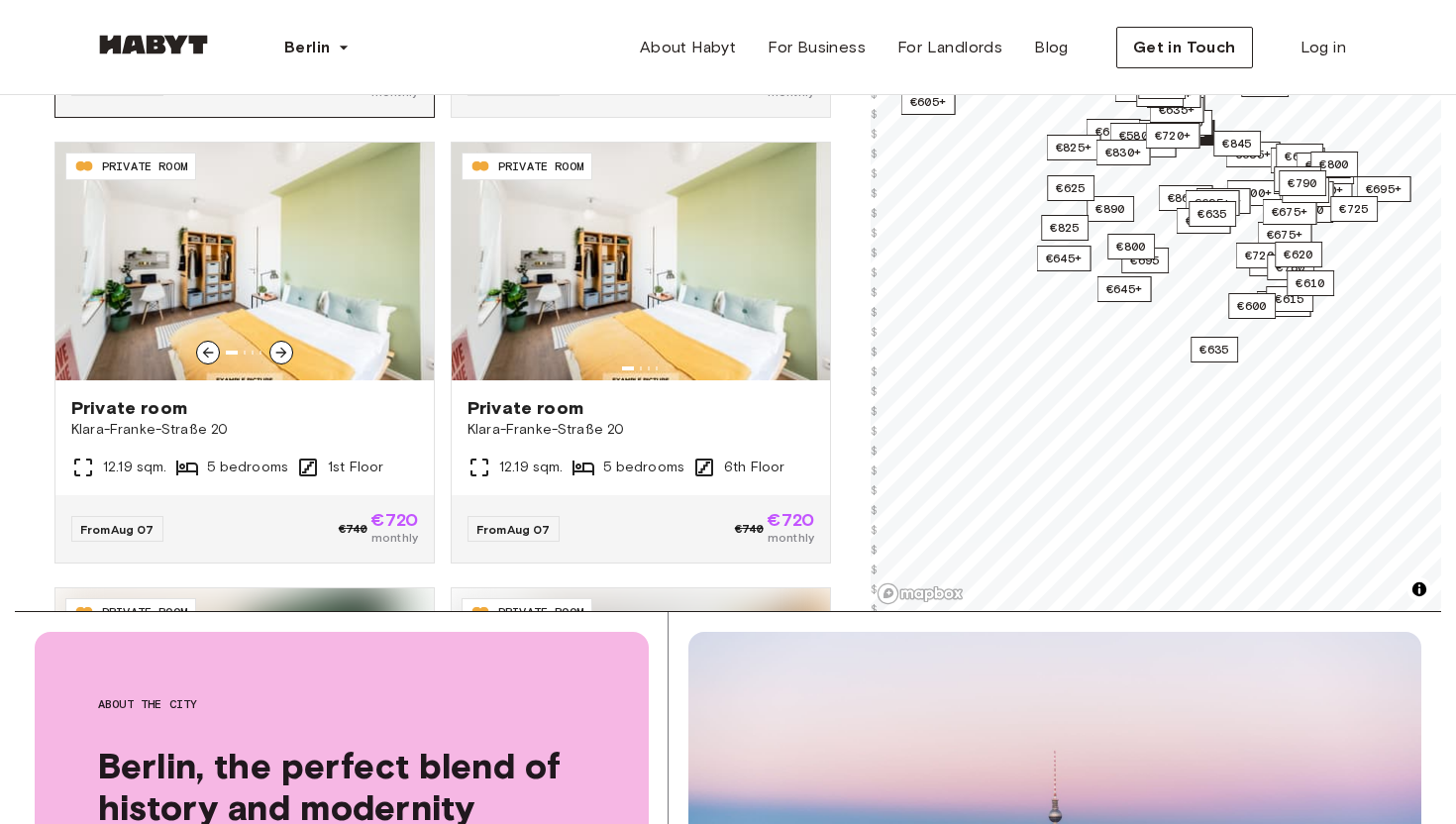 scroll, scrollTop: 569, scrollLeft: 0, axis: vertical 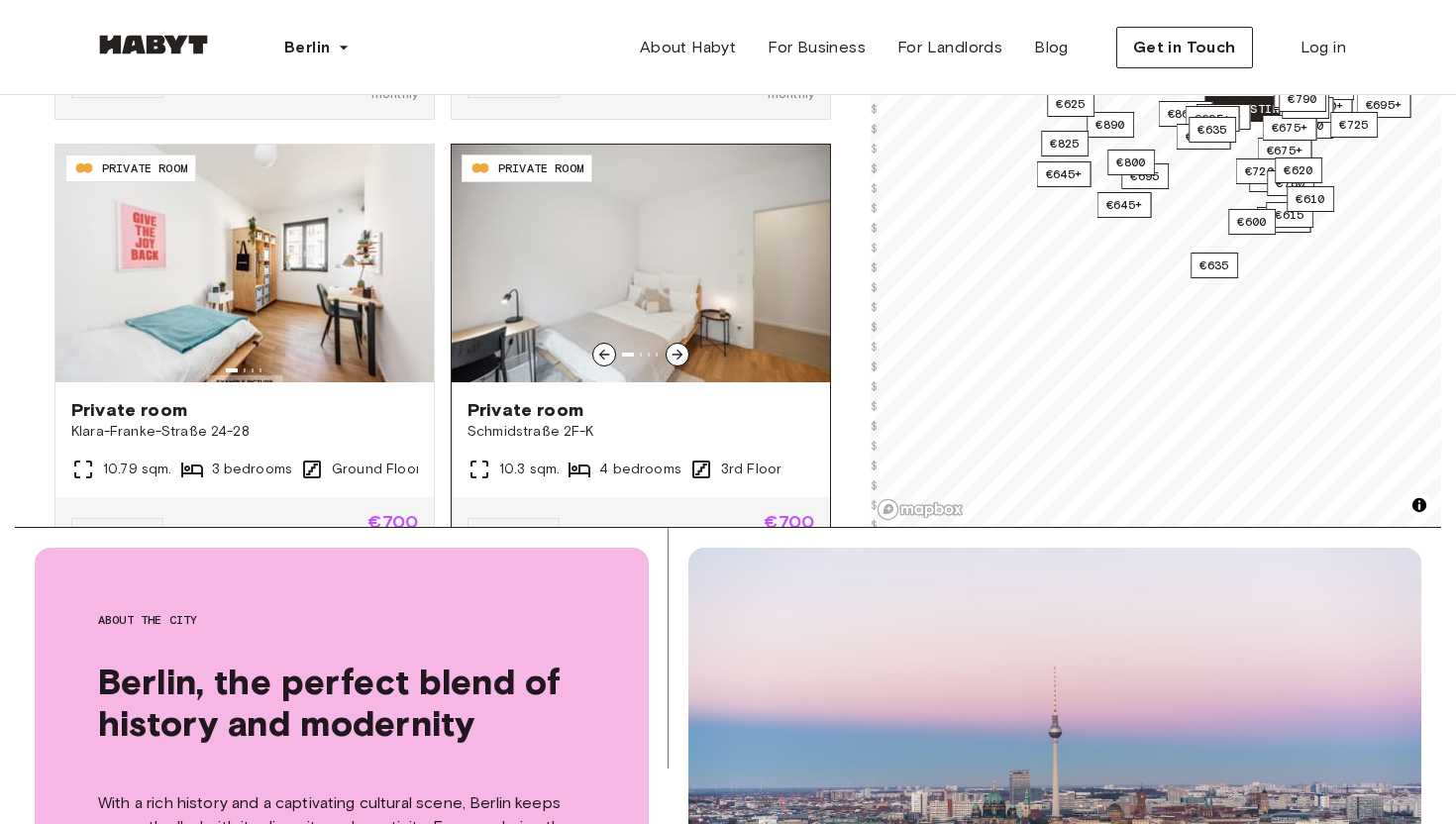 click 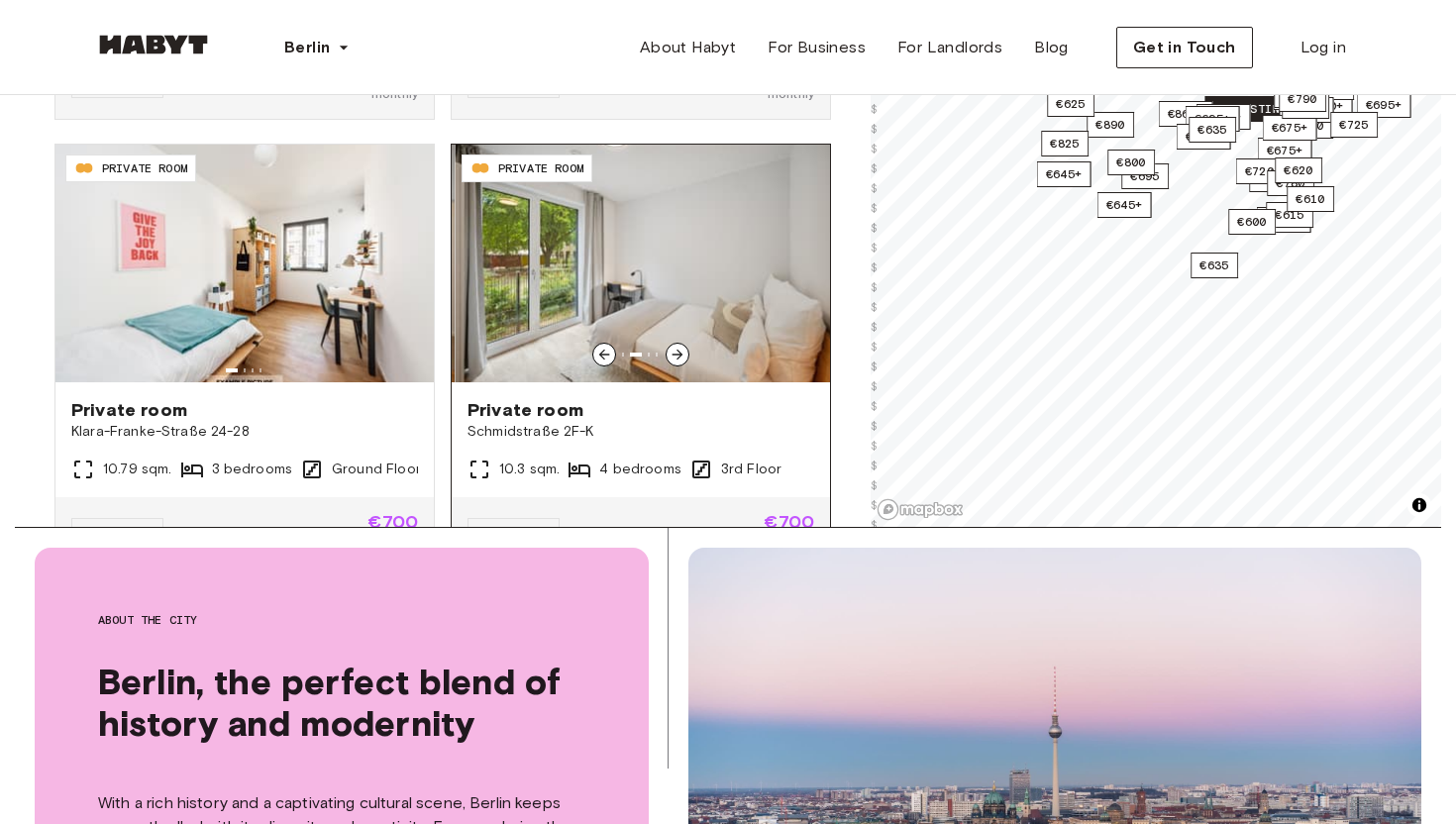 click 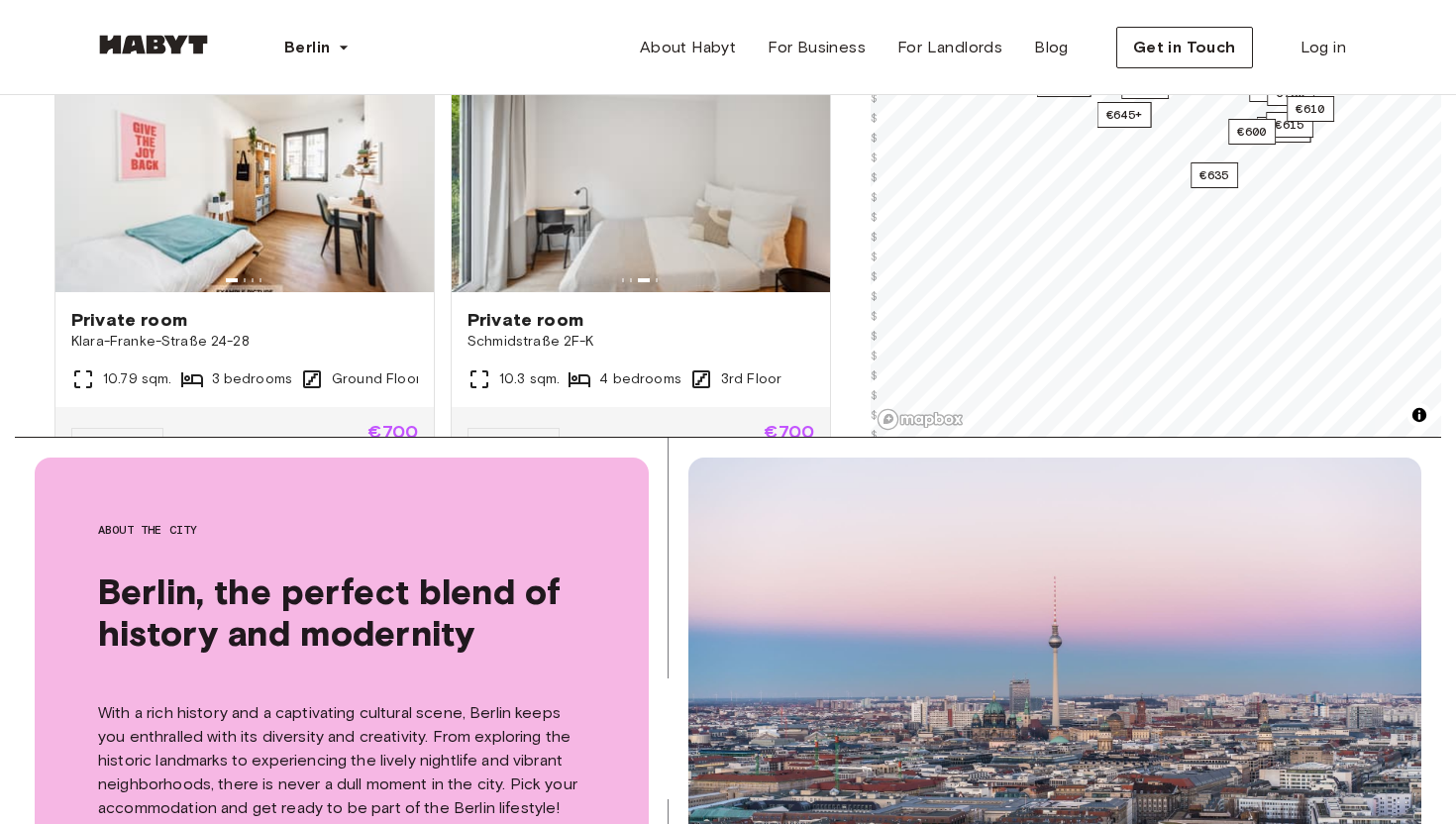scroll, scrollTop: 568, scrollLeft: 0, axis: vertical 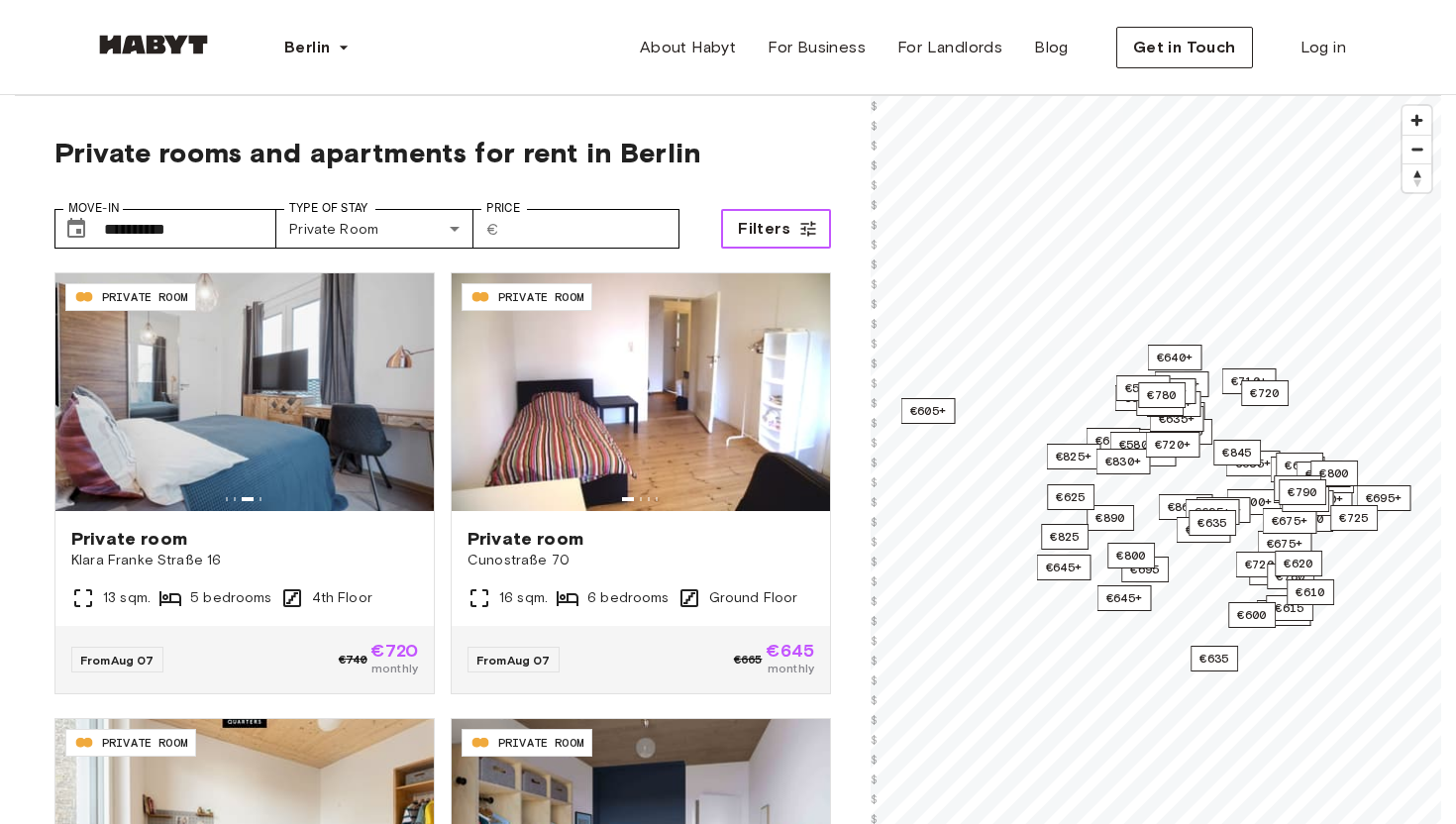 click on "Filters" at bounding box center (776, 229) 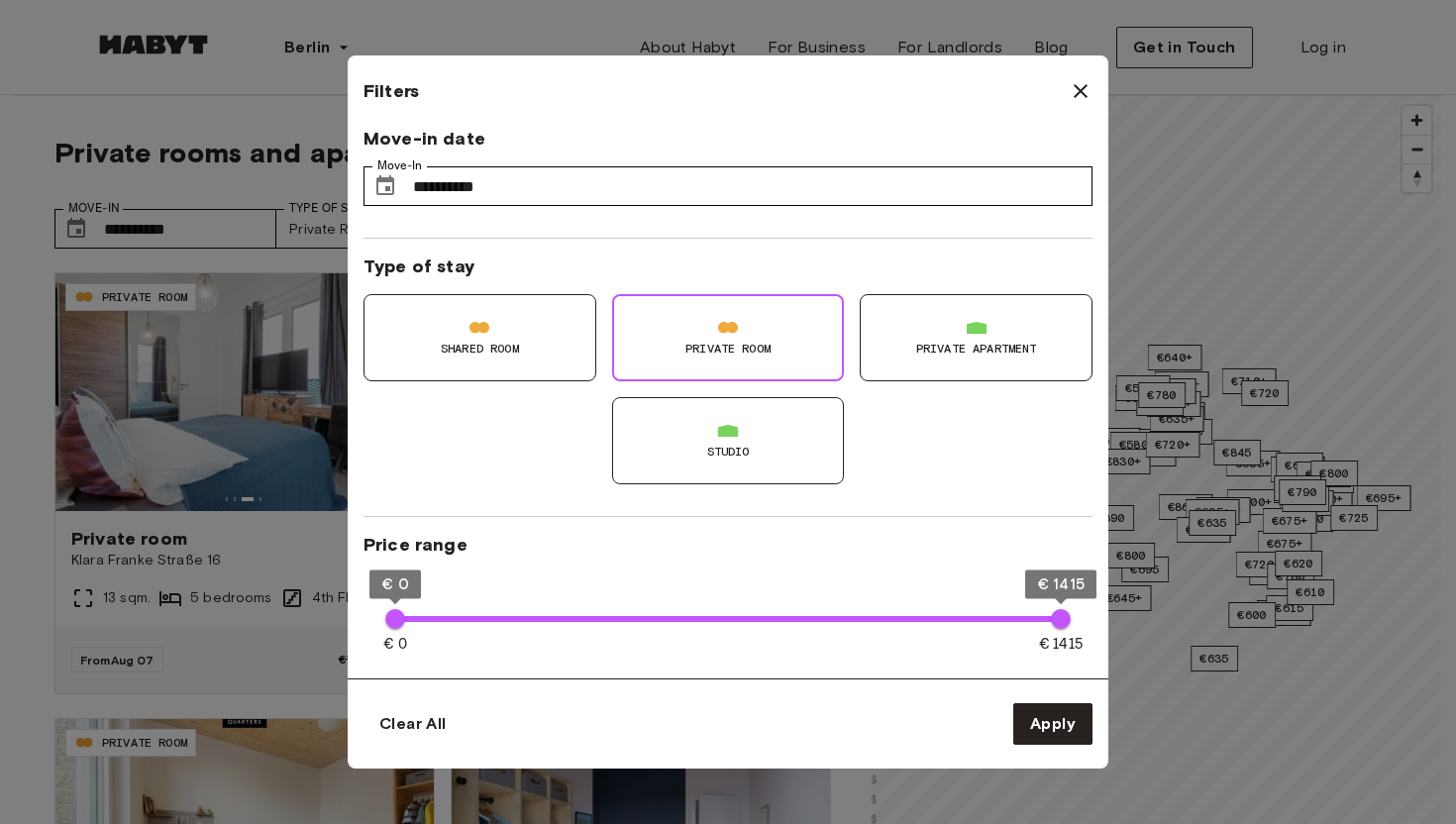 click on "Studio" at bounding box center (728, 452) 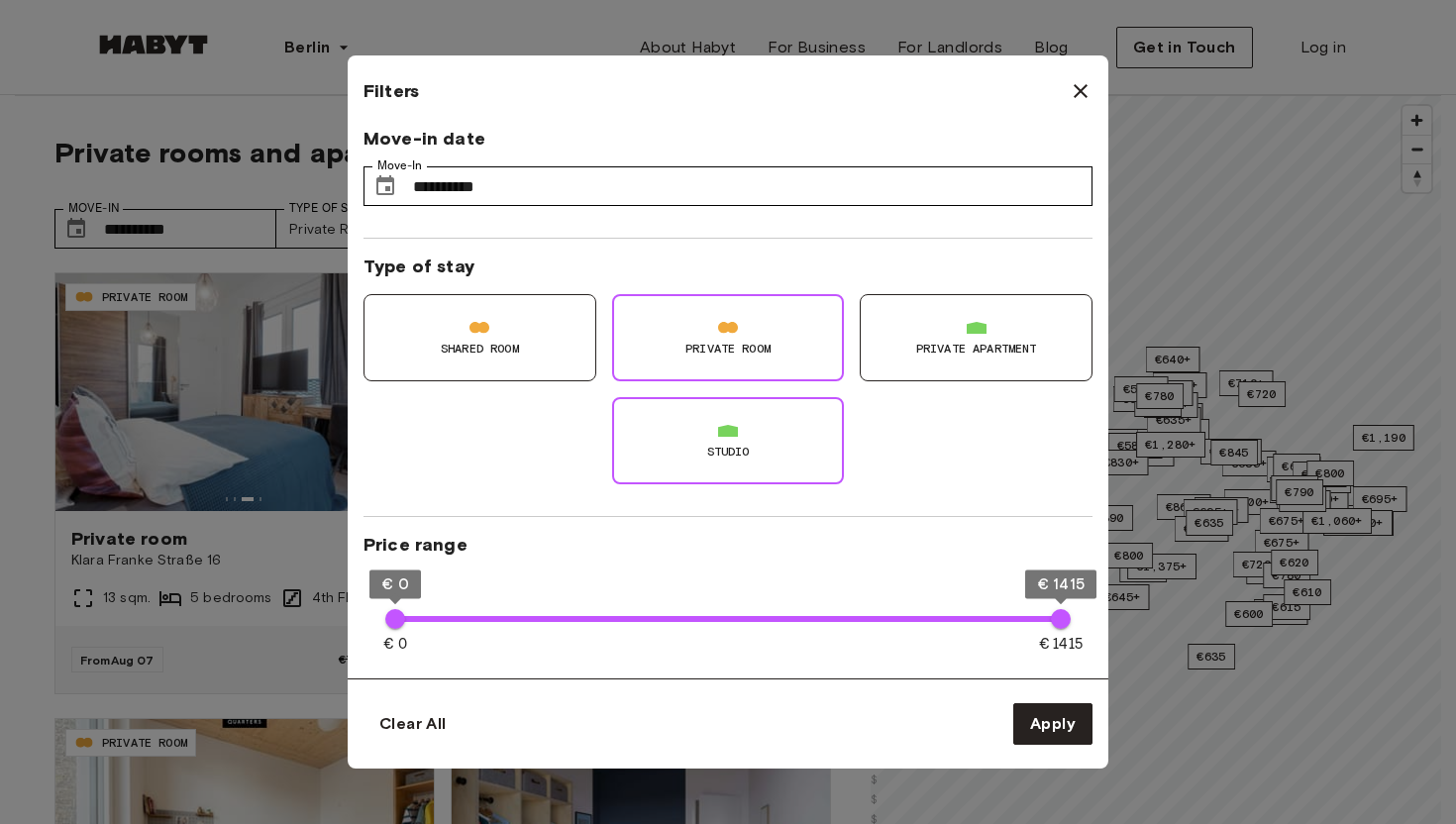type on "**" 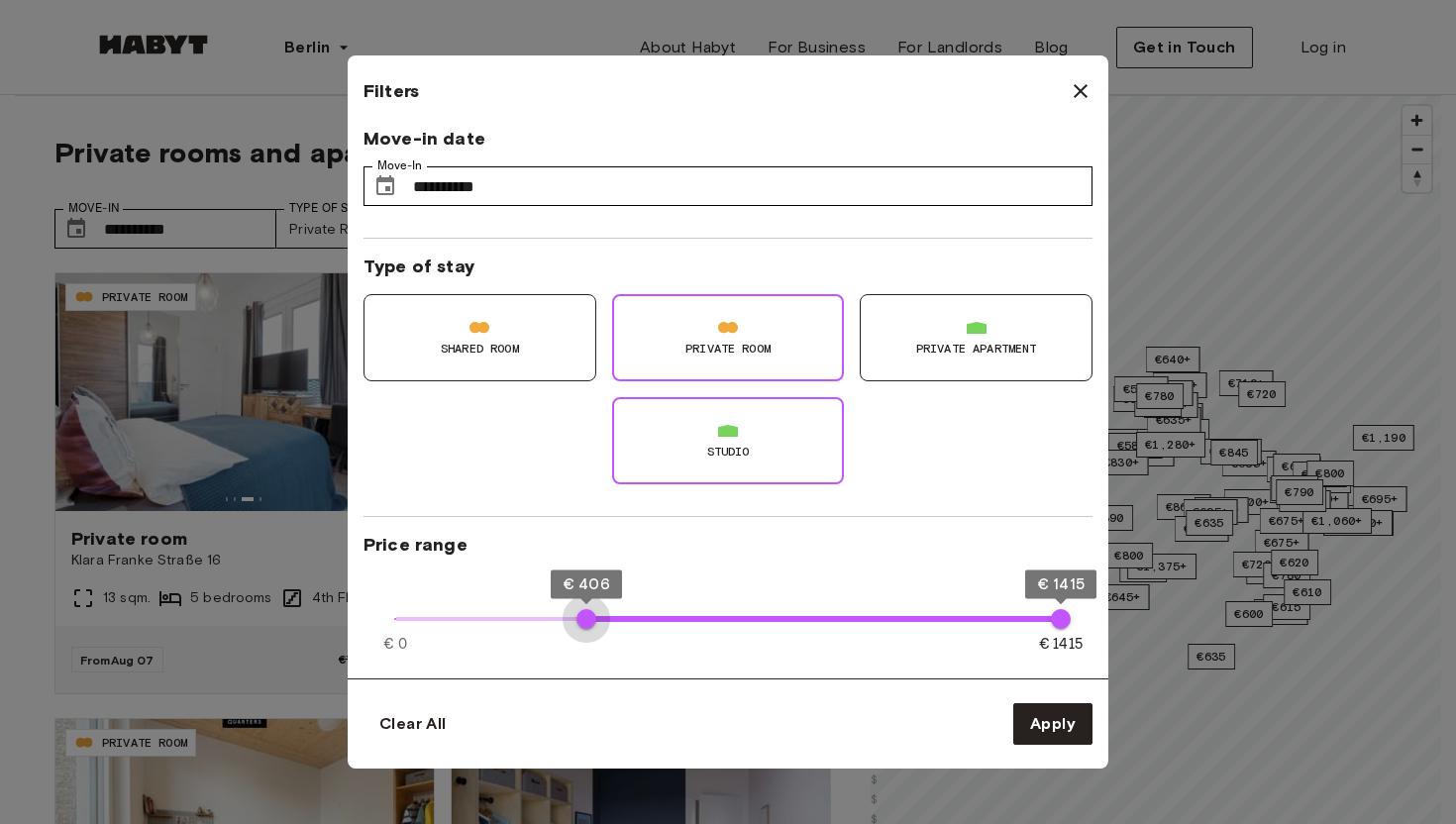 type on "***" 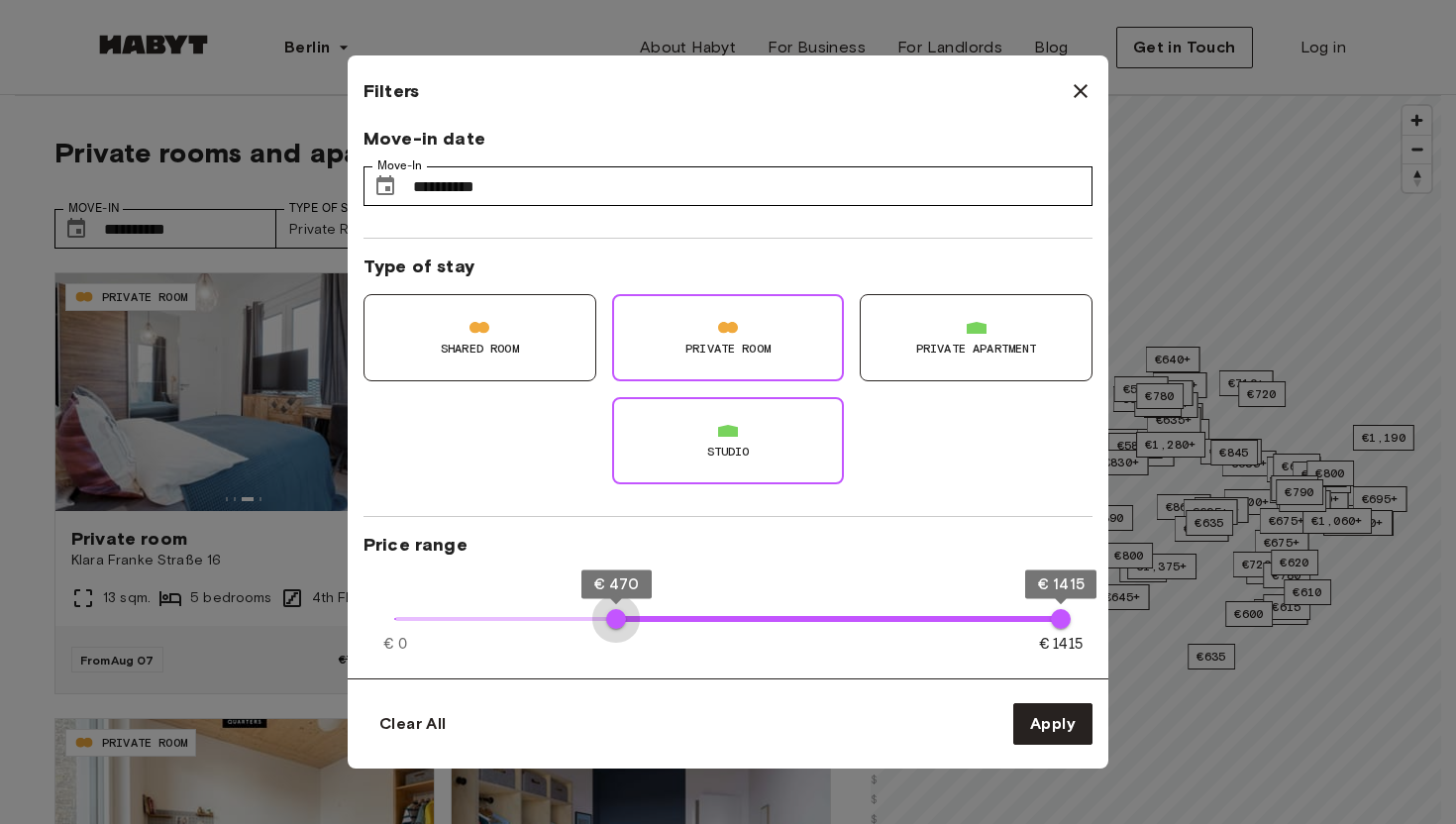 drag, startPoint x: 400, startPoint y: 622, endPoint x: 616, endPoint y: 603, distance: 216.83404 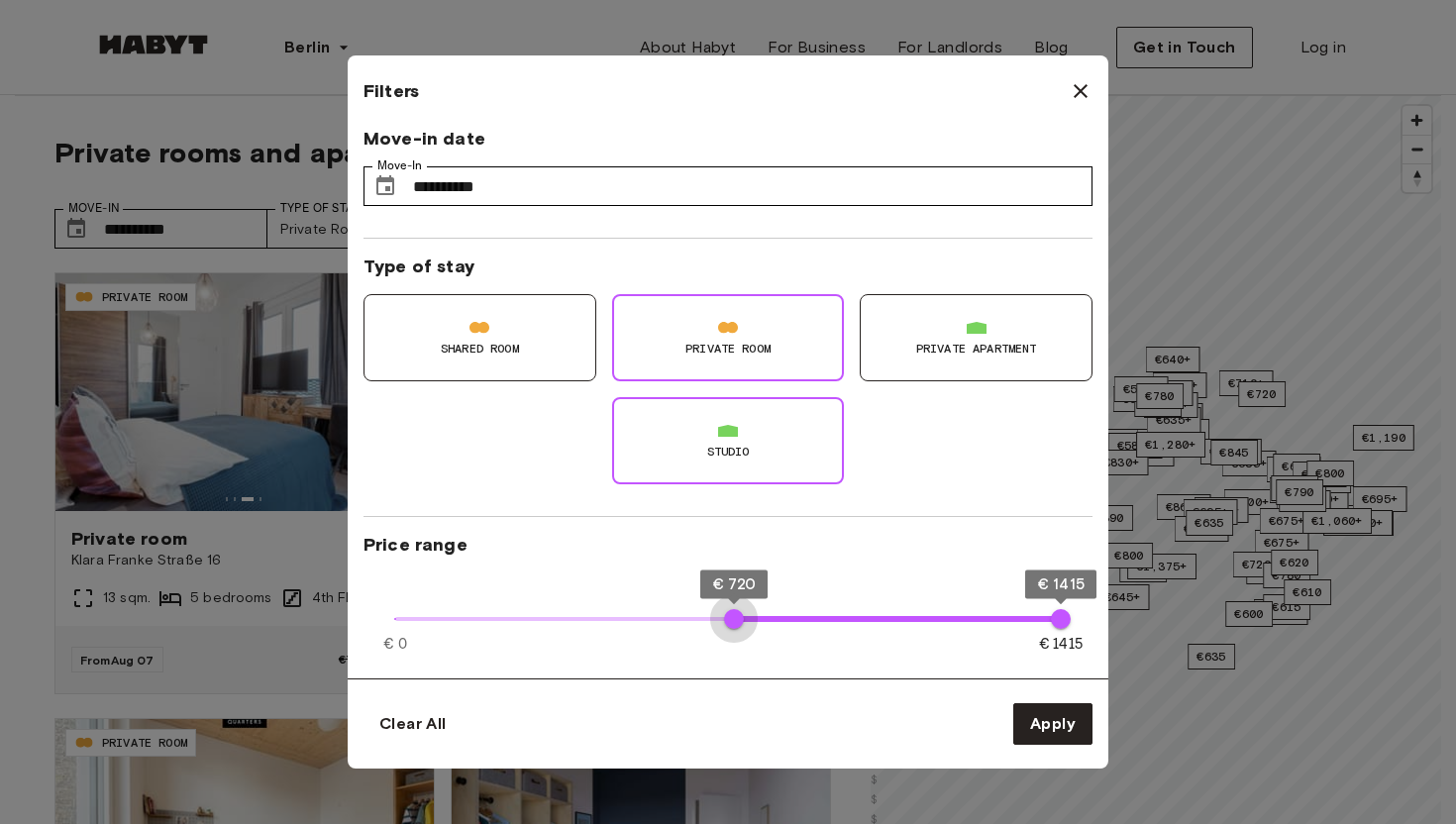 type on "***" 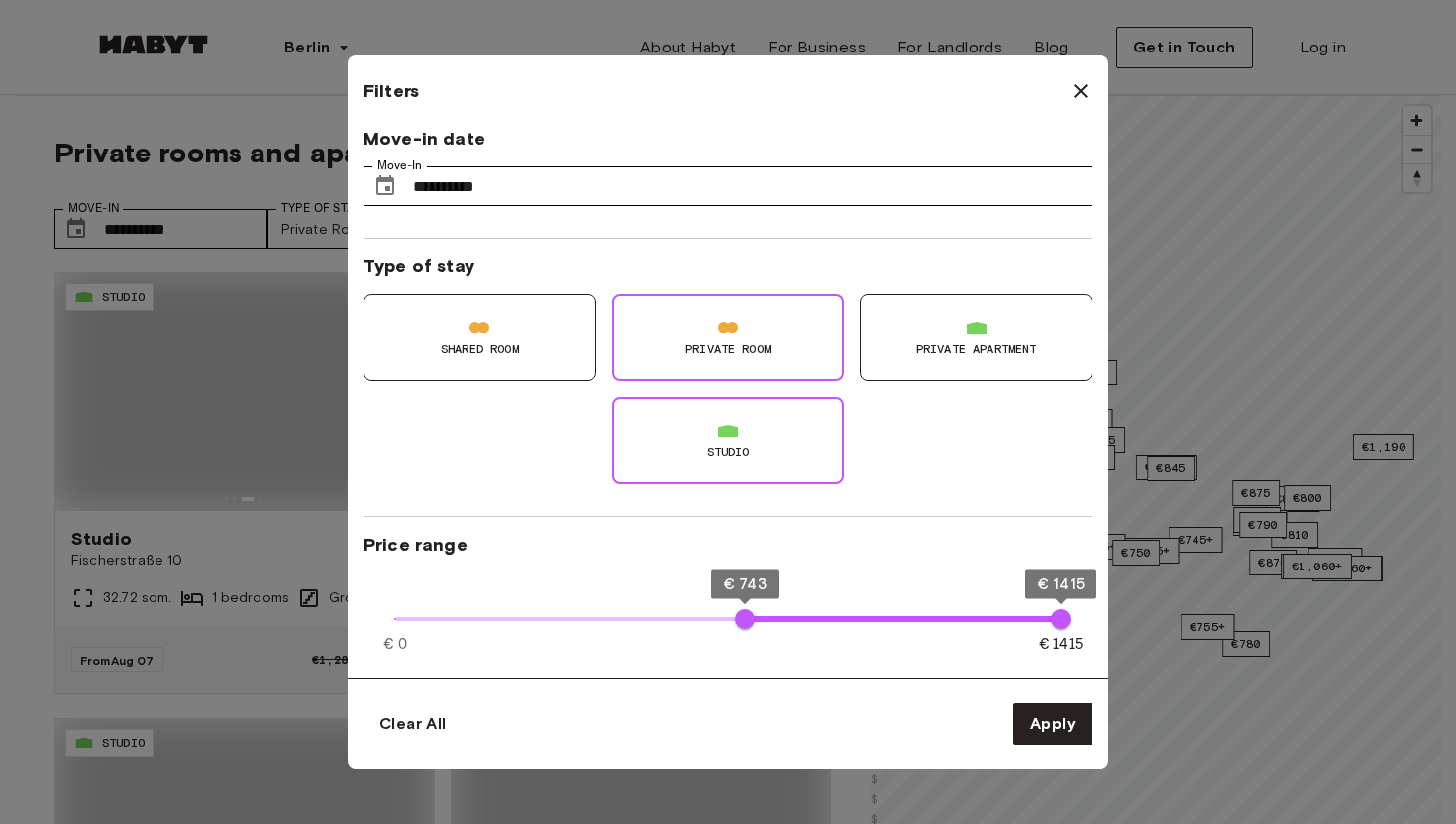 type on "**" 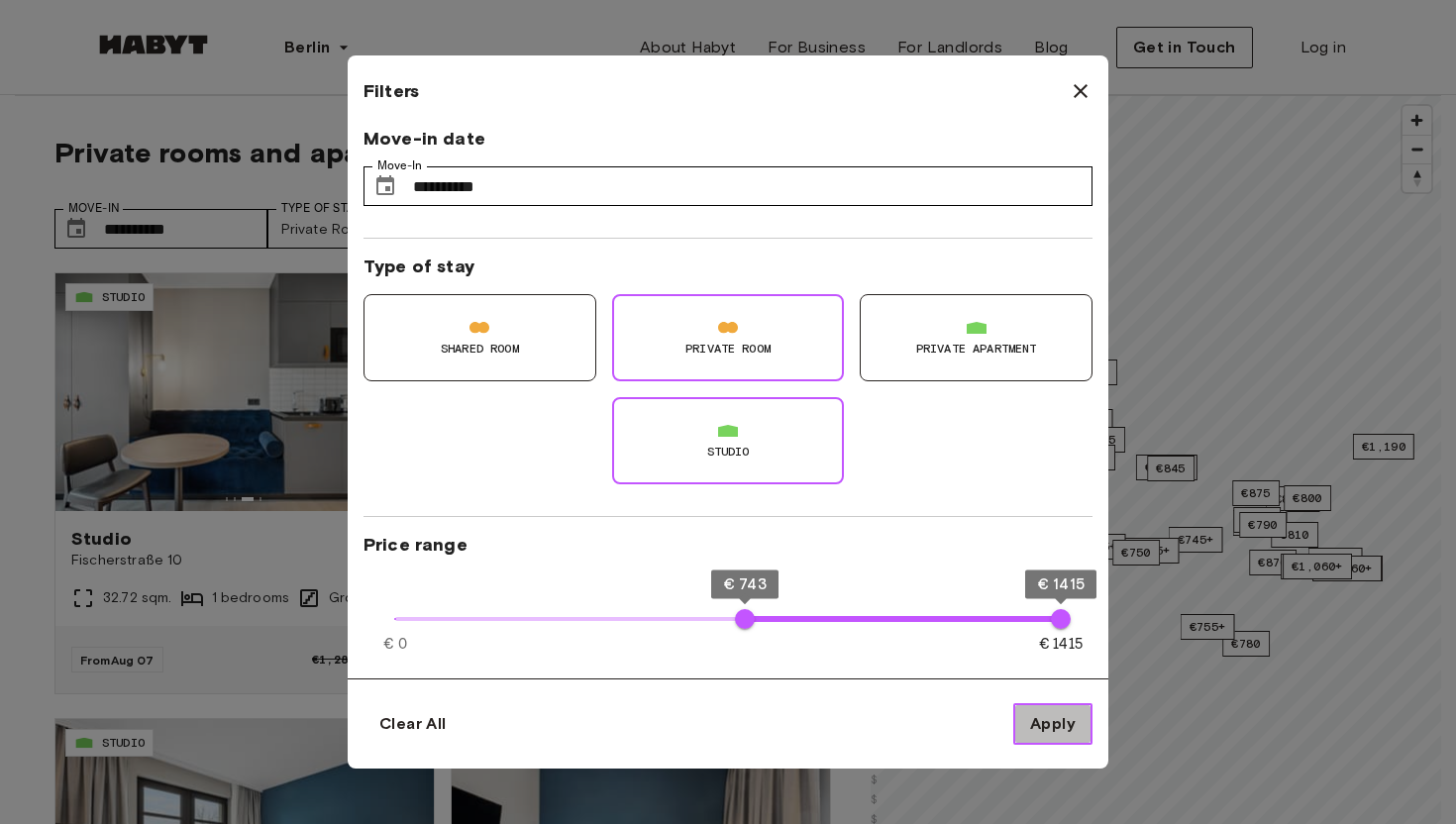 click on "Apply" at bounding box center [1053, 724] 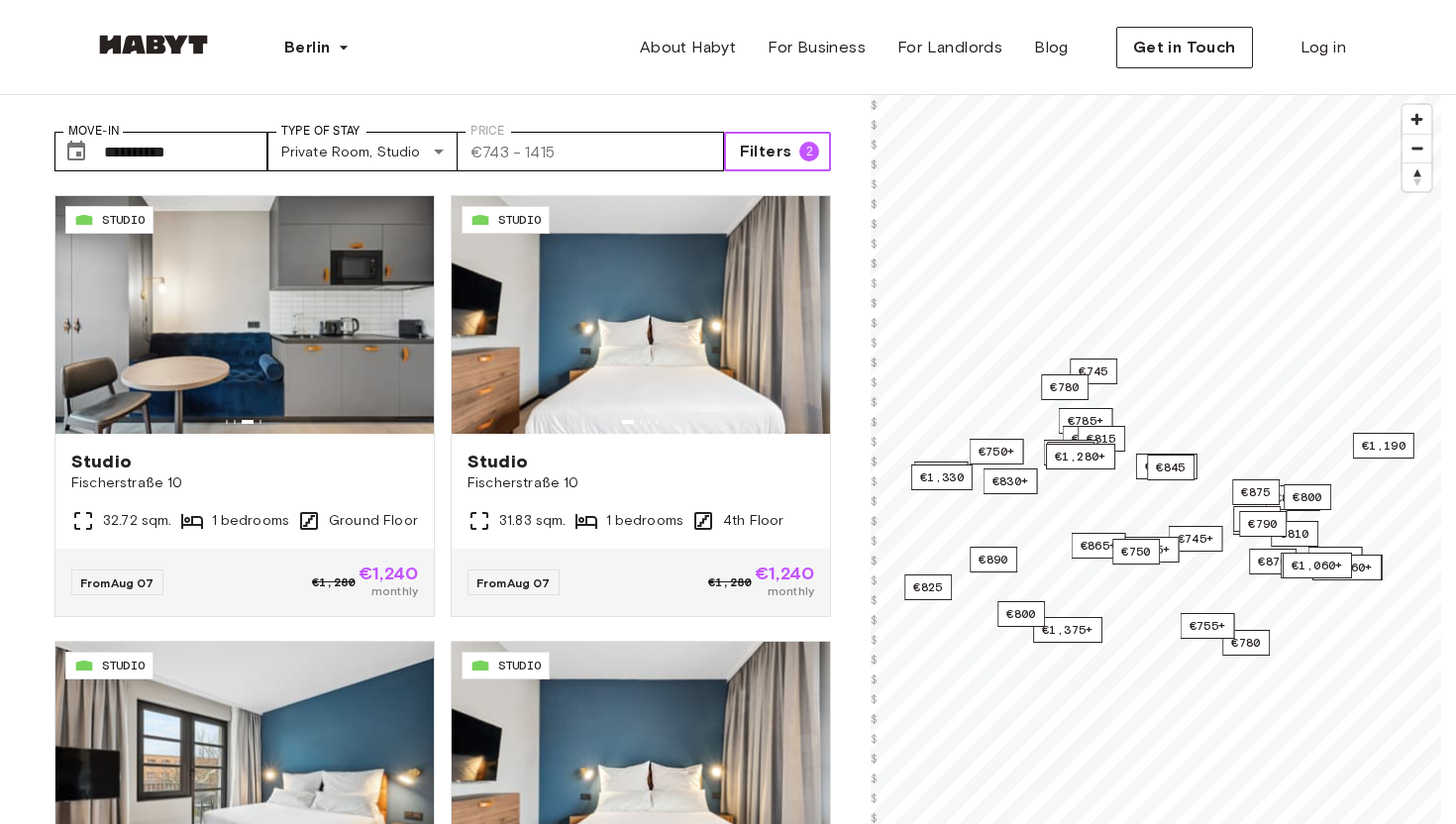 scroll, scrollTop: 81, scrollLeft: 0, axis: vertical 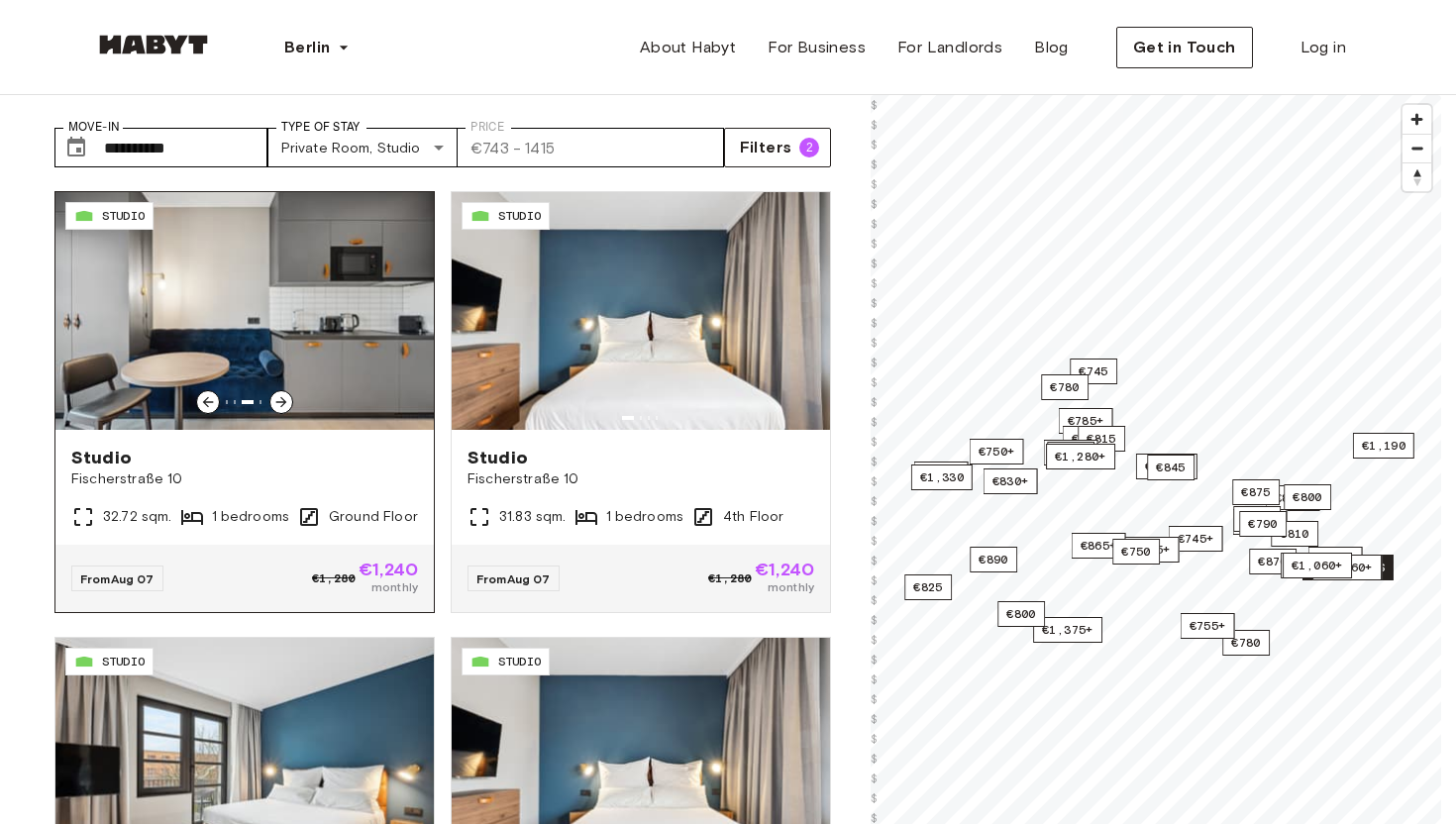 click 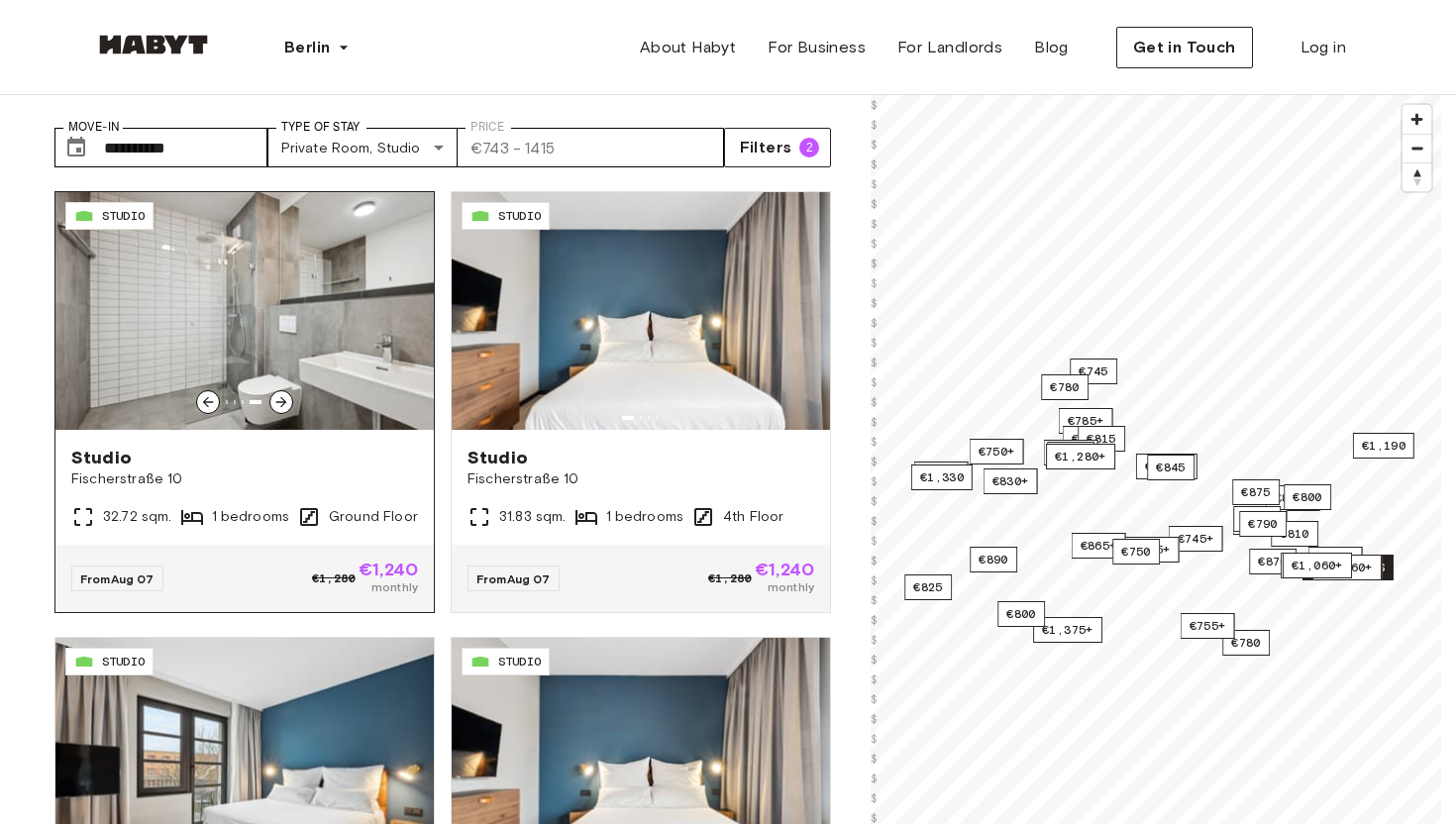 click 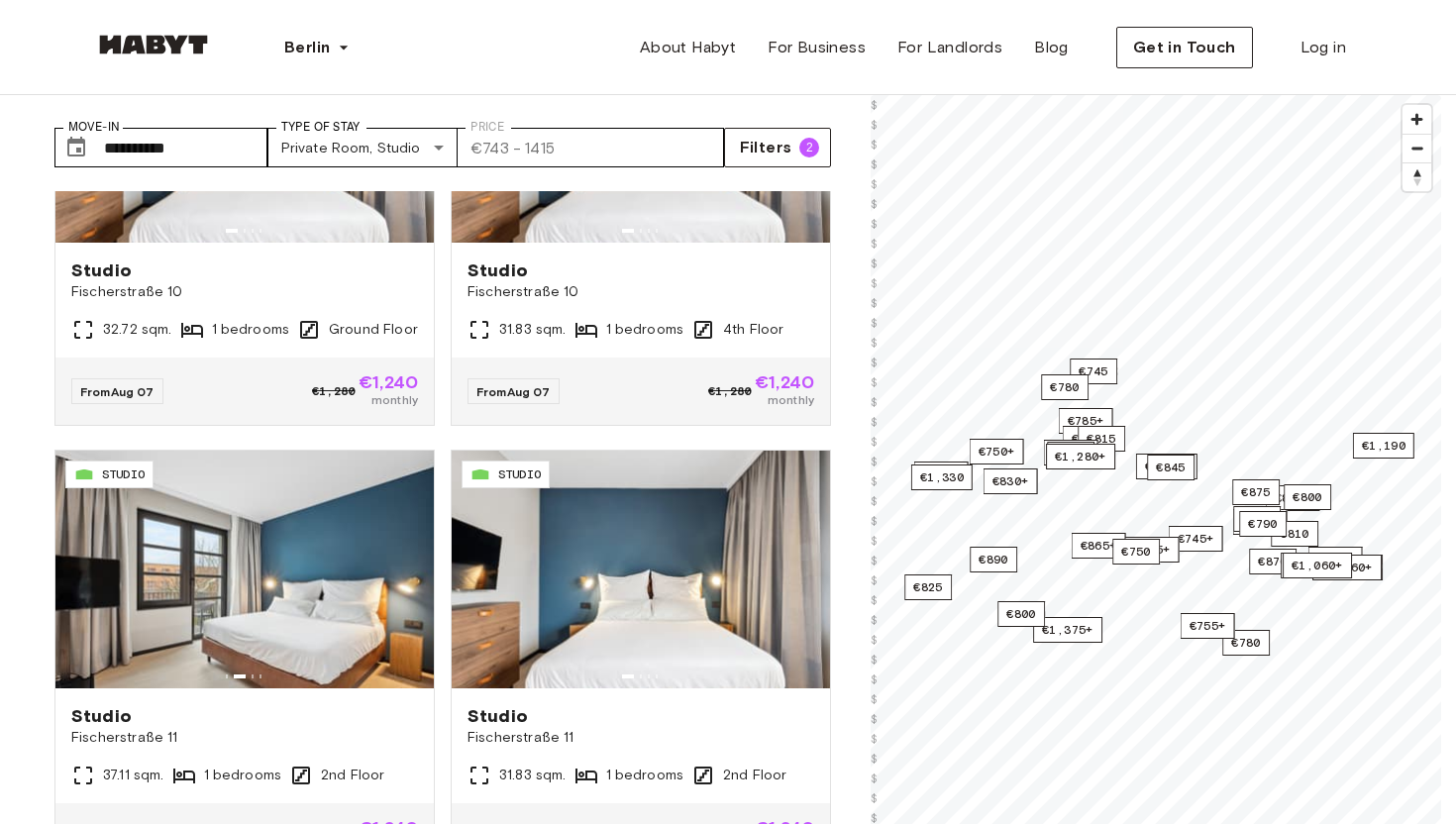 scroll, scrollTop: 0, scrollLeft: 0, axis: both 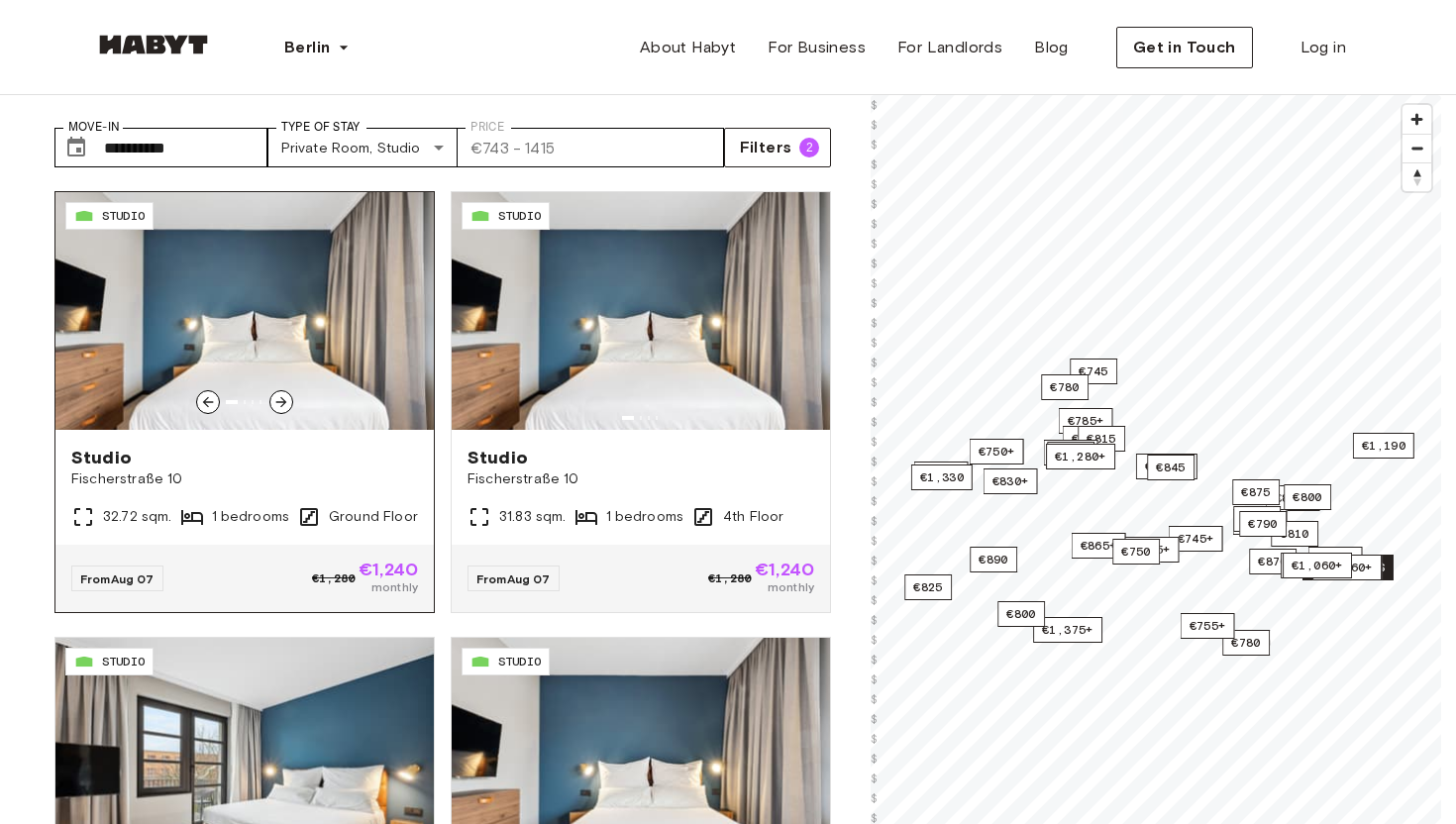 click 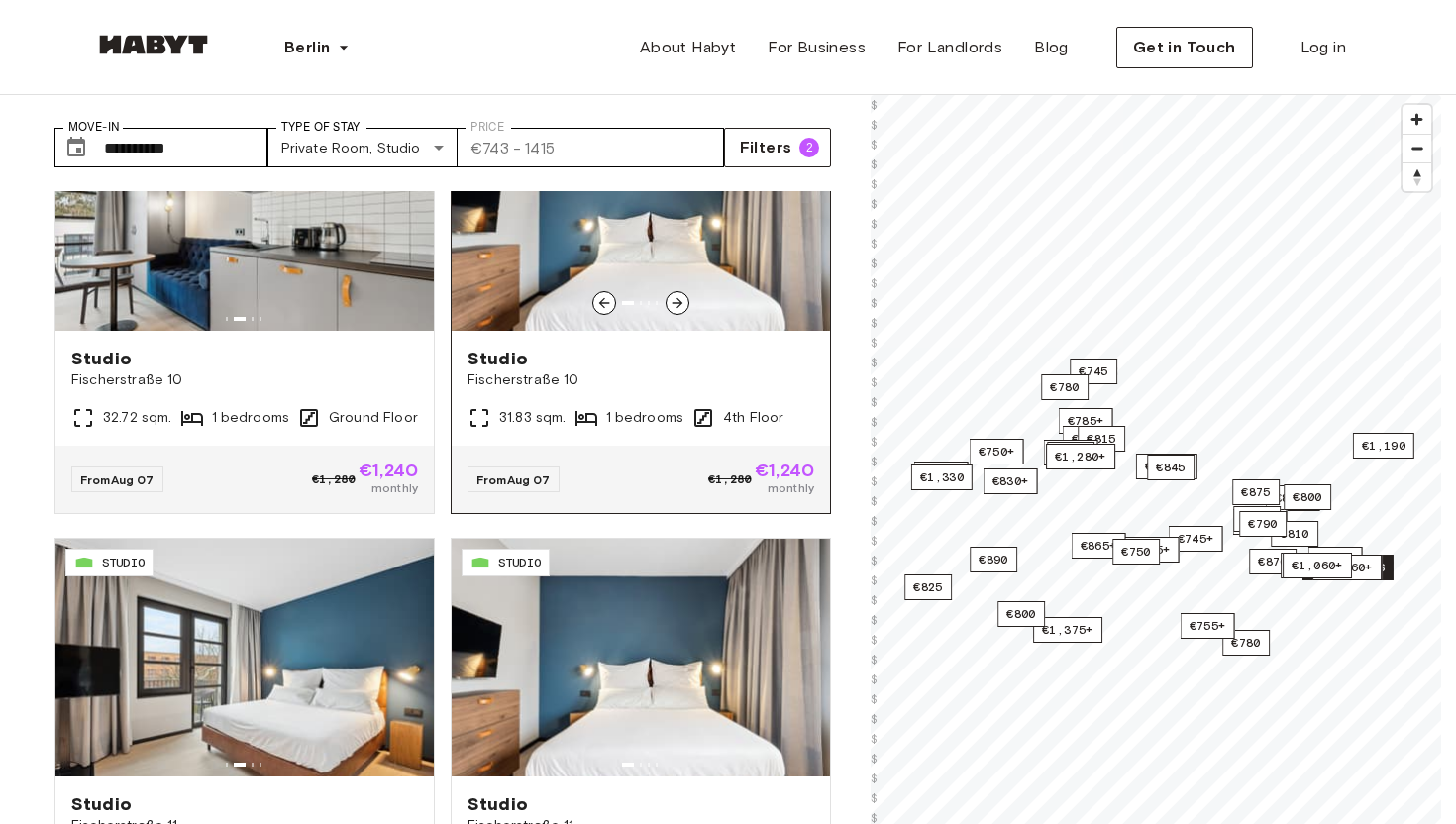 scroll, scrollTop: 101, scrollLeft: 0, axis: vertical 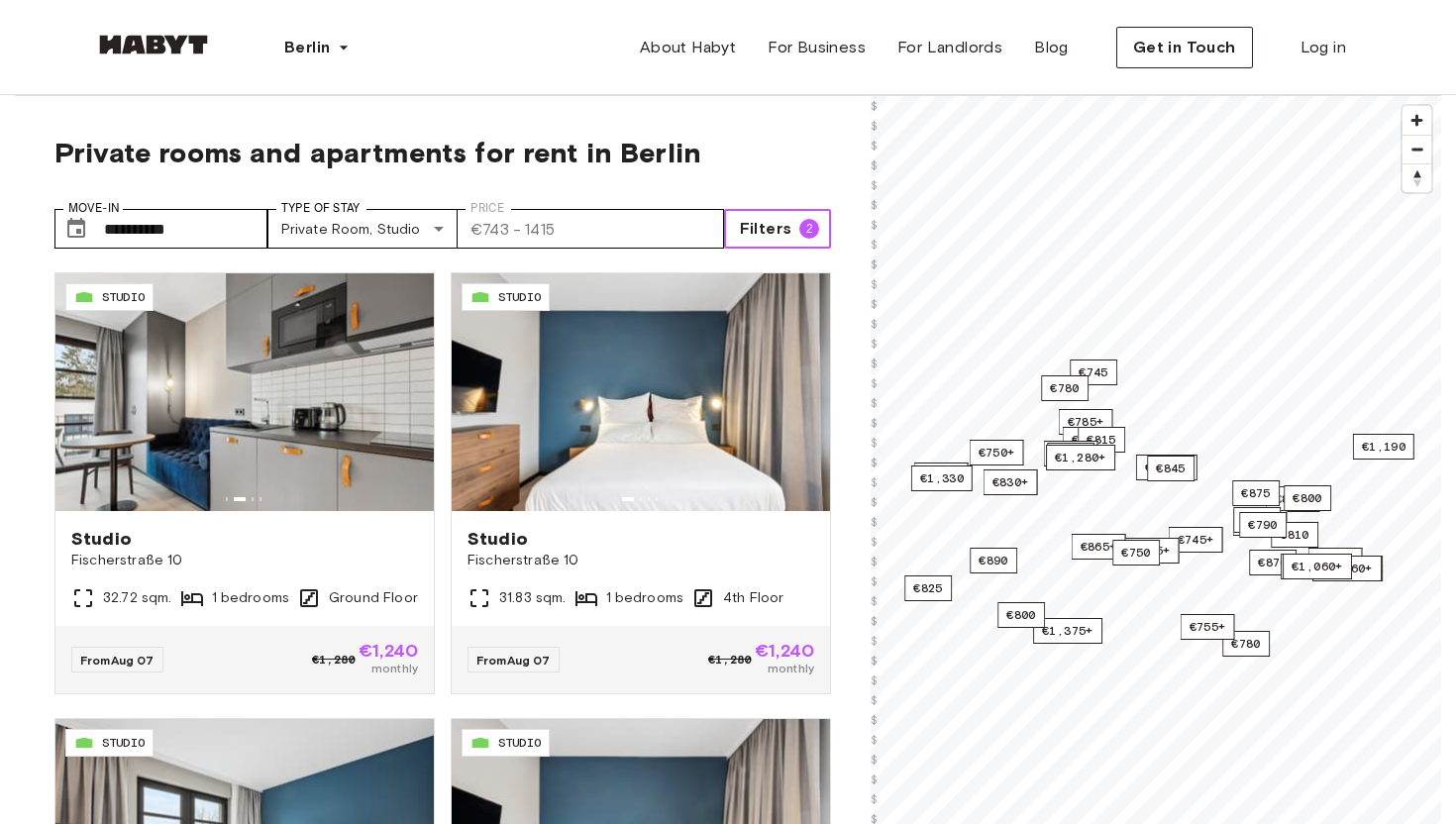 click on "Filters" at bounding box center (766, 229) 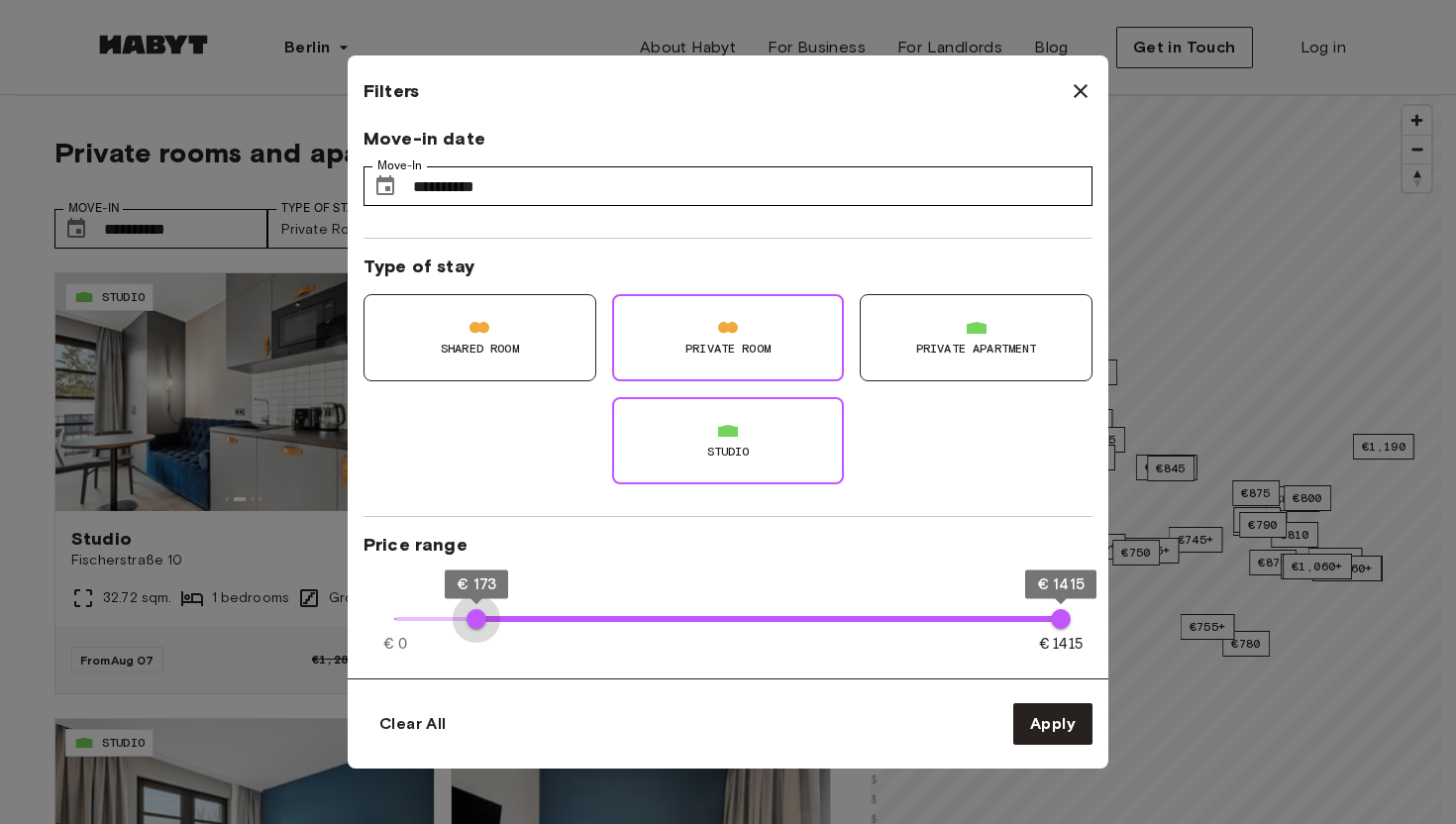 type on "***" 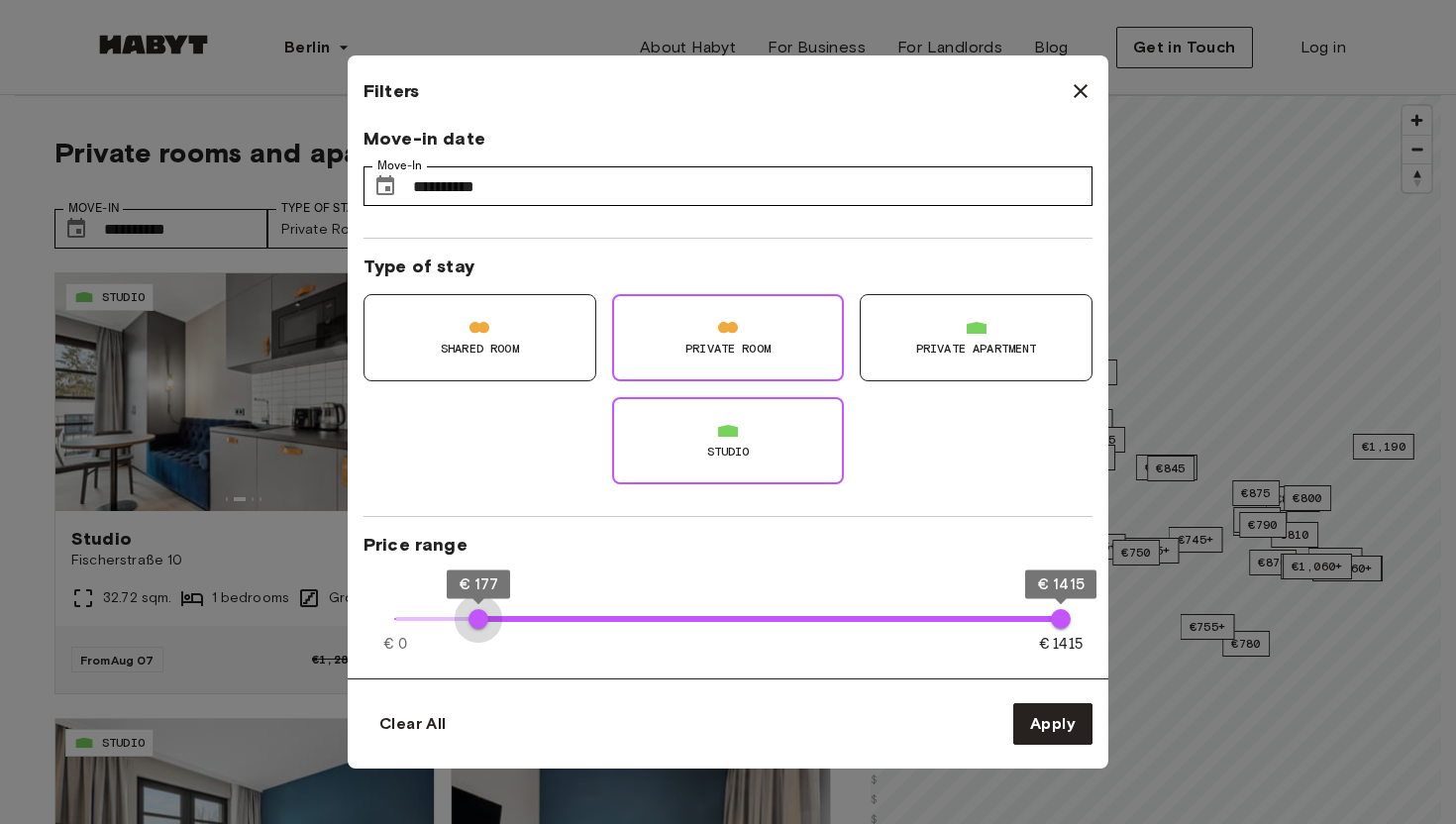 drag, startPoint x: 740, startPoint y: 611, endPoint x: 478, endPoint y: 610, distance: 262.0019 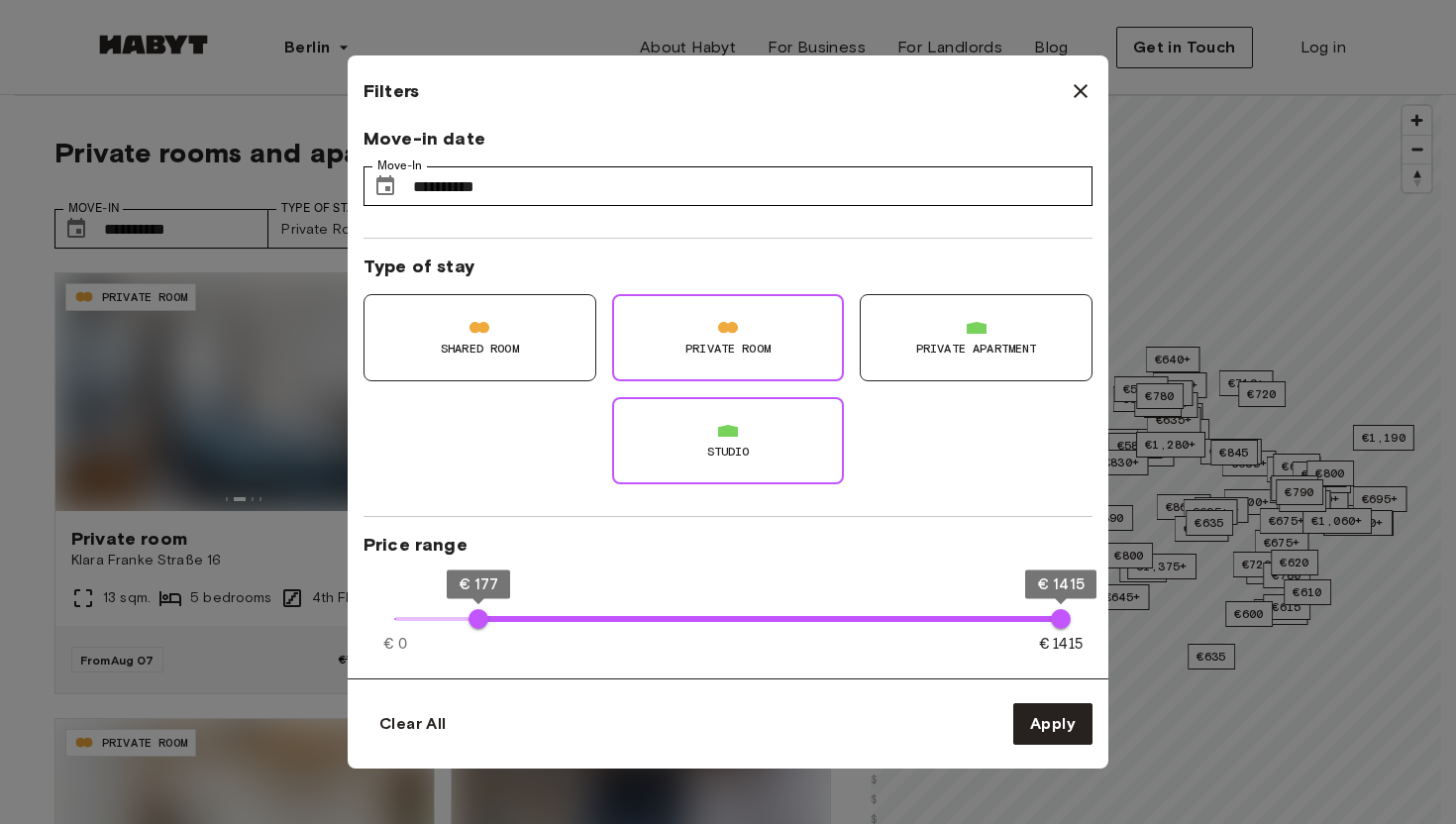 type on "**" 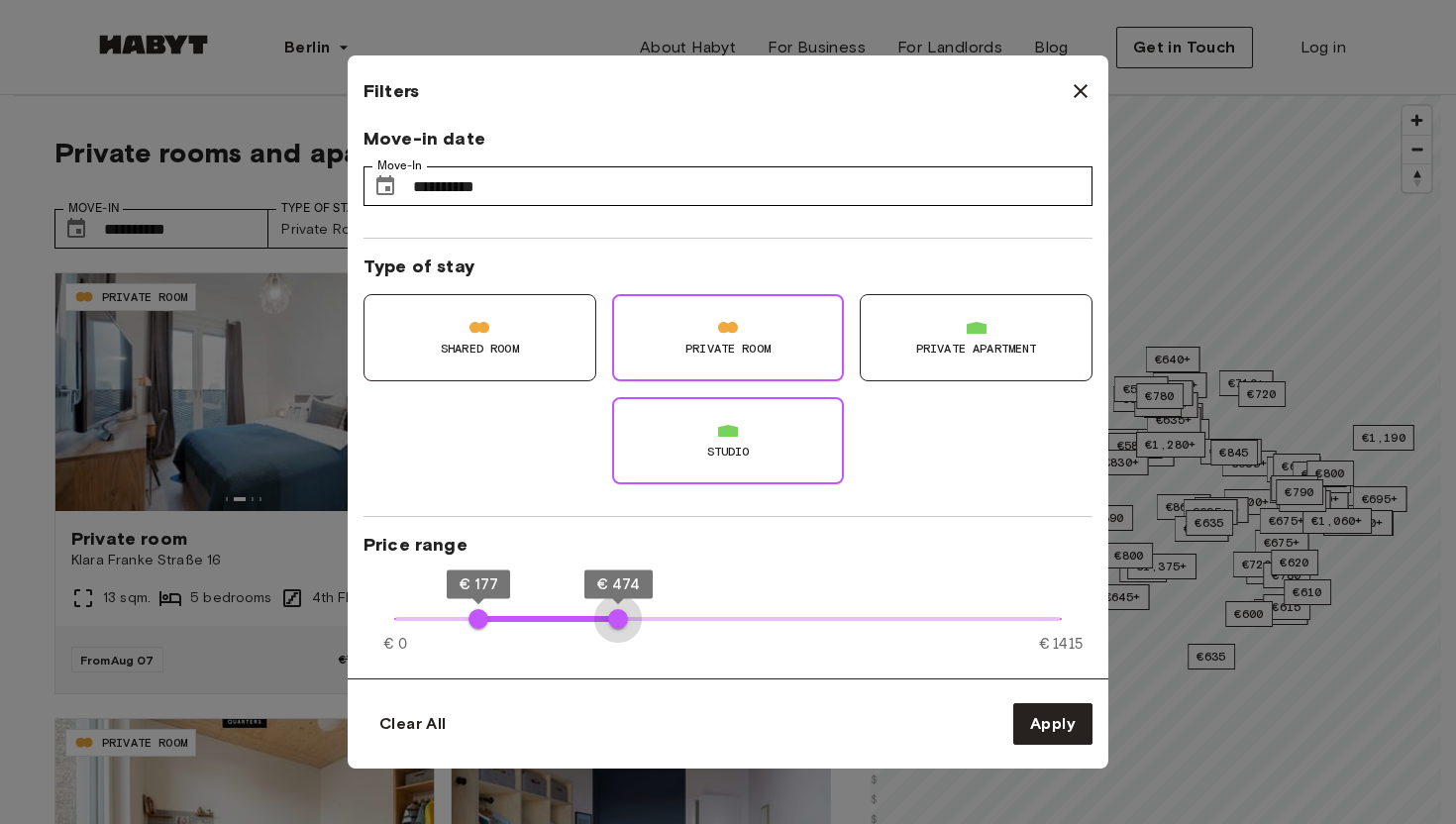 type on "***" 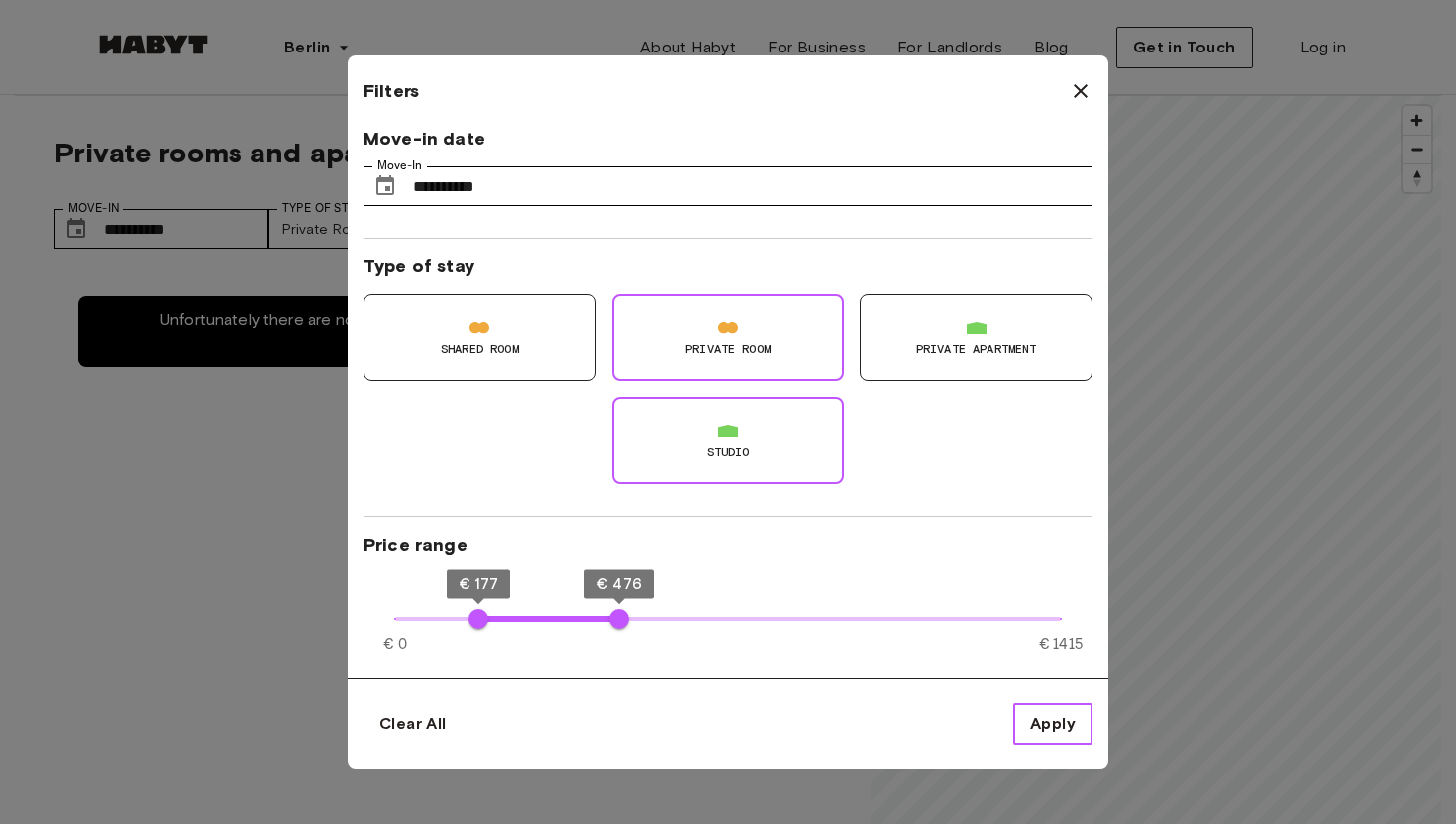 click on "Apply" at bounding box center (1053, 724) 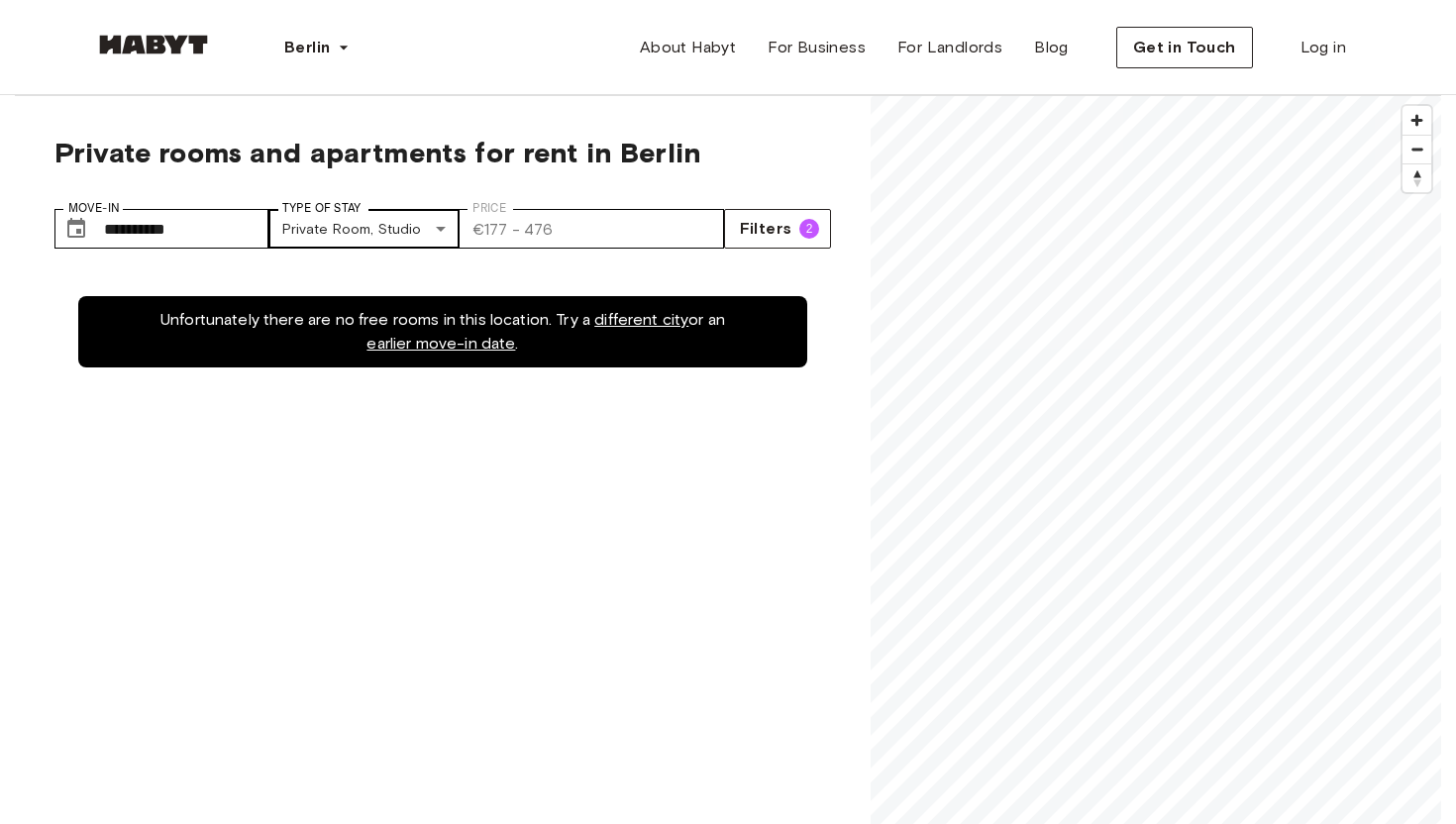 click on "**********" at bounding box center [728, 2400] 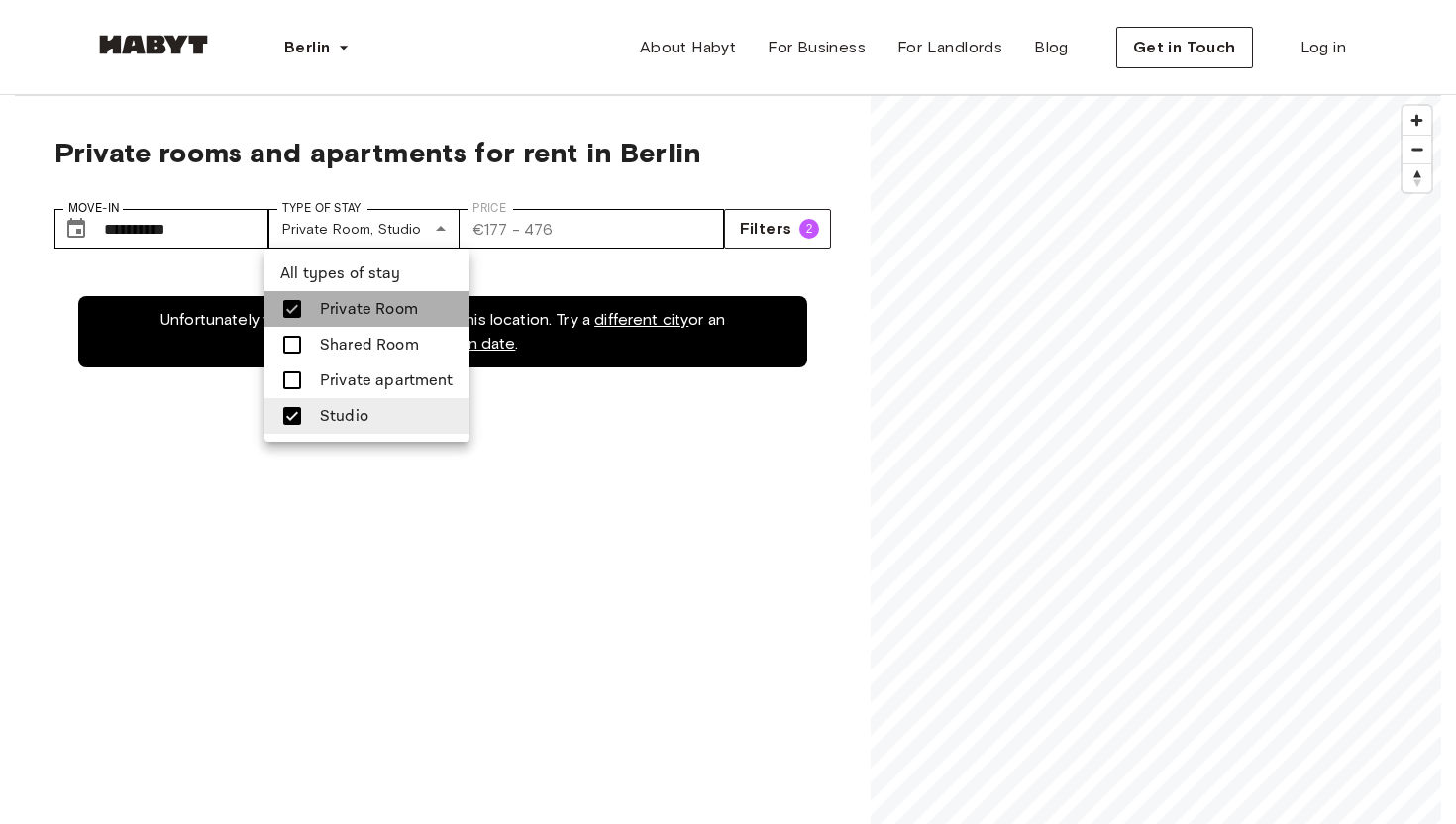 click on "Private Room" at bounding box center [368, 309] 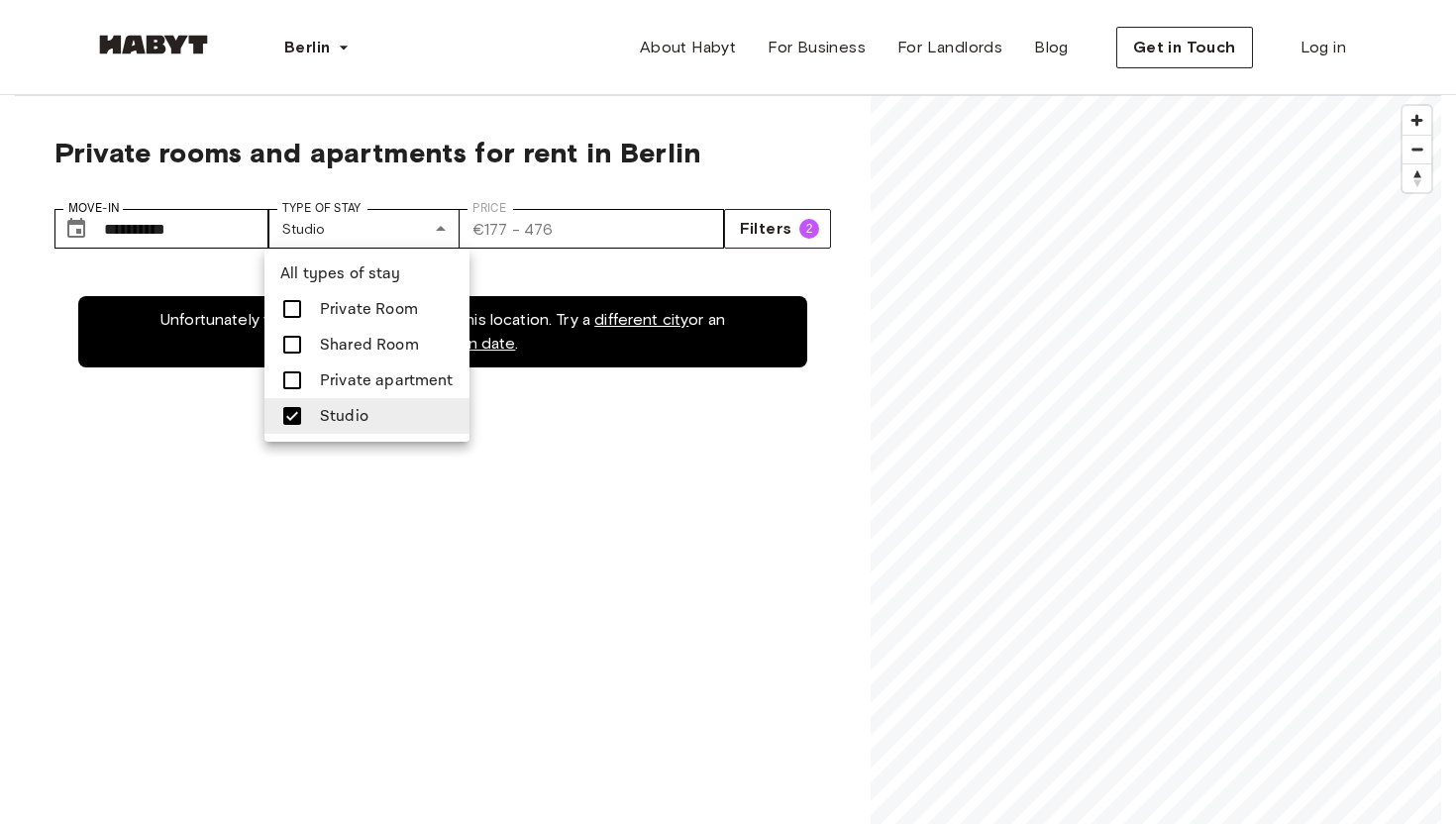 click at bounding box center (728, 412) 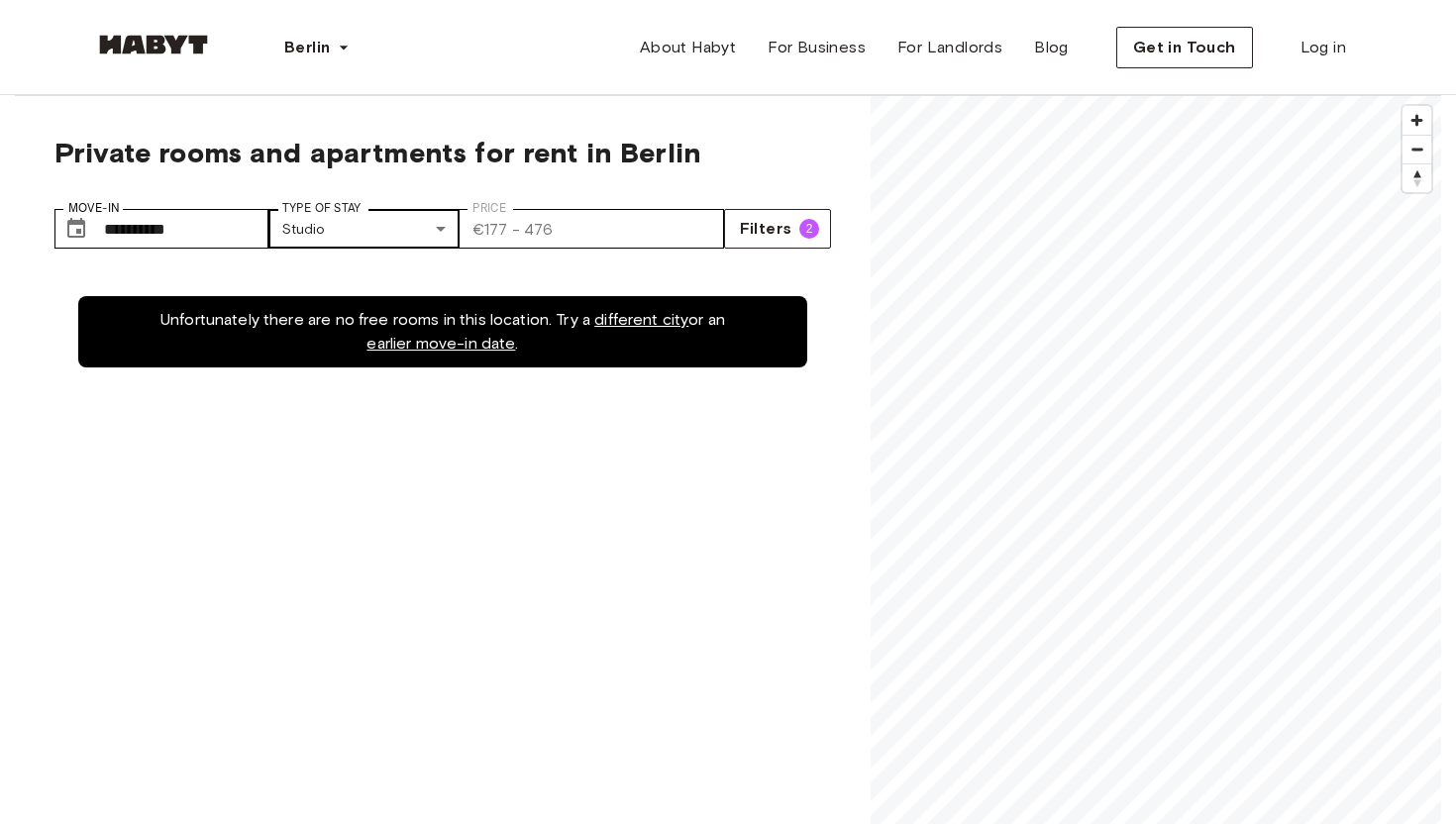 click on "**********" at bounding box center (728, 2400) 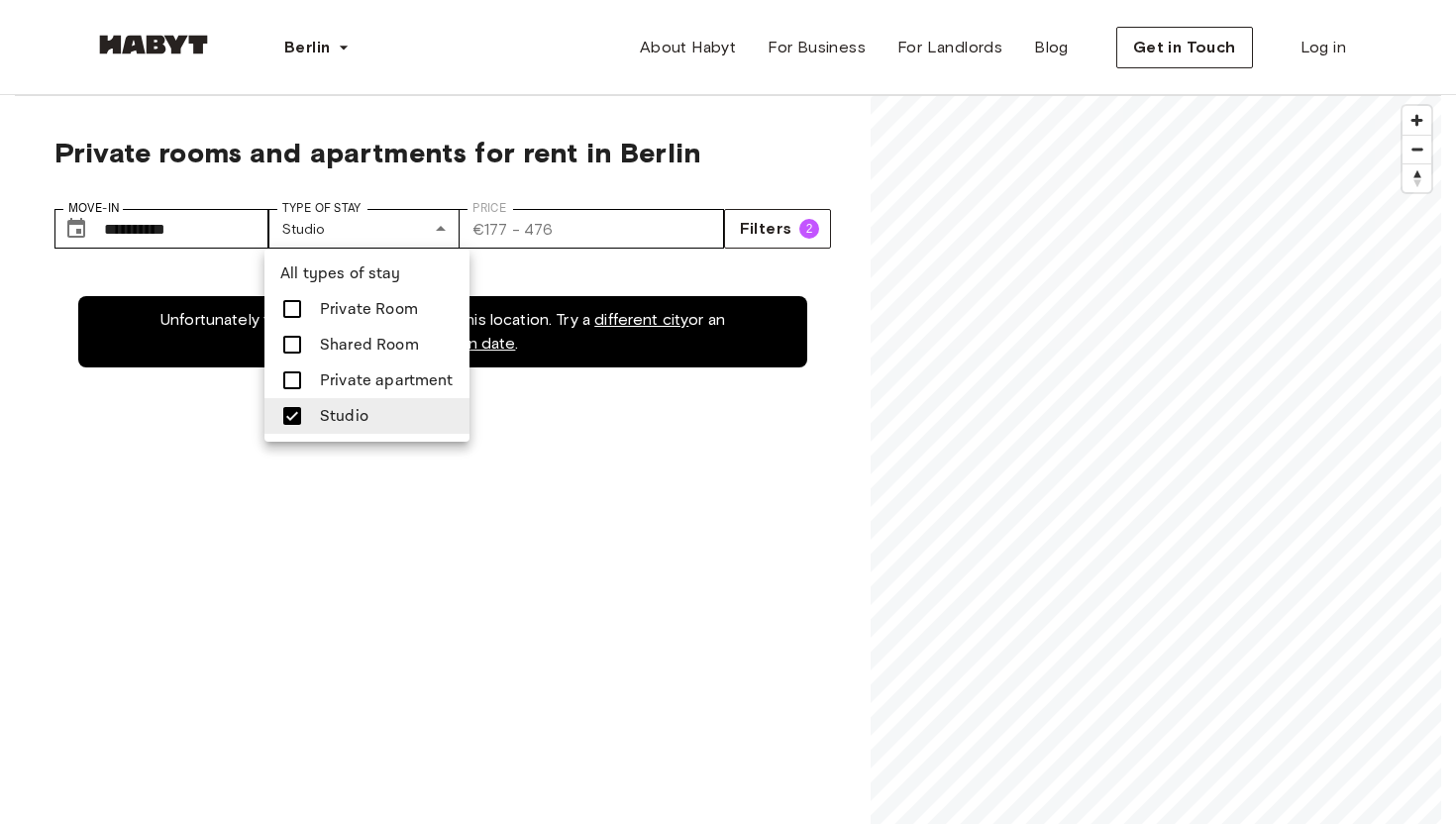 click on "Studio" at bounding box center [366, 416] 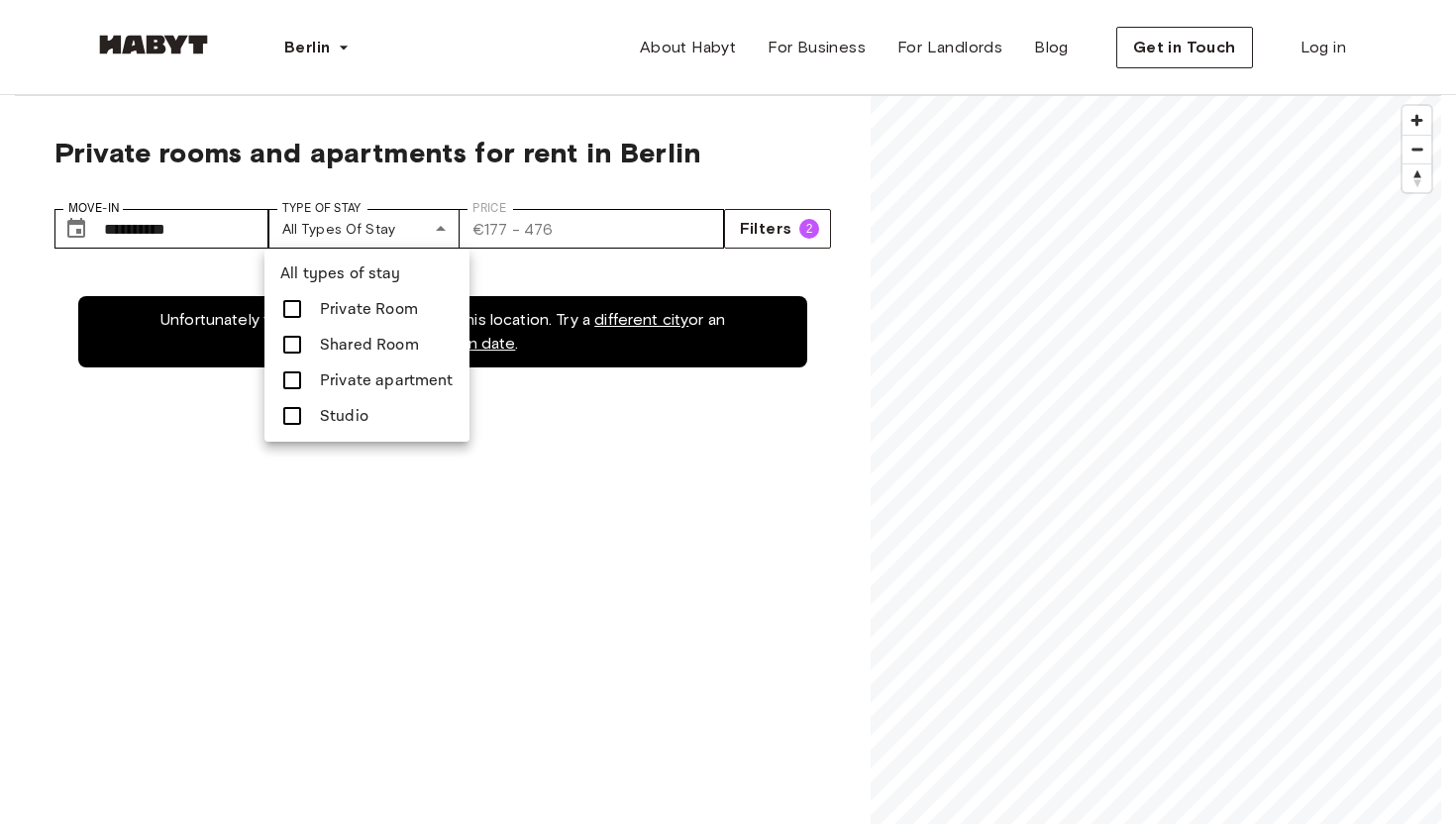 click at bounding box center (728, 412) 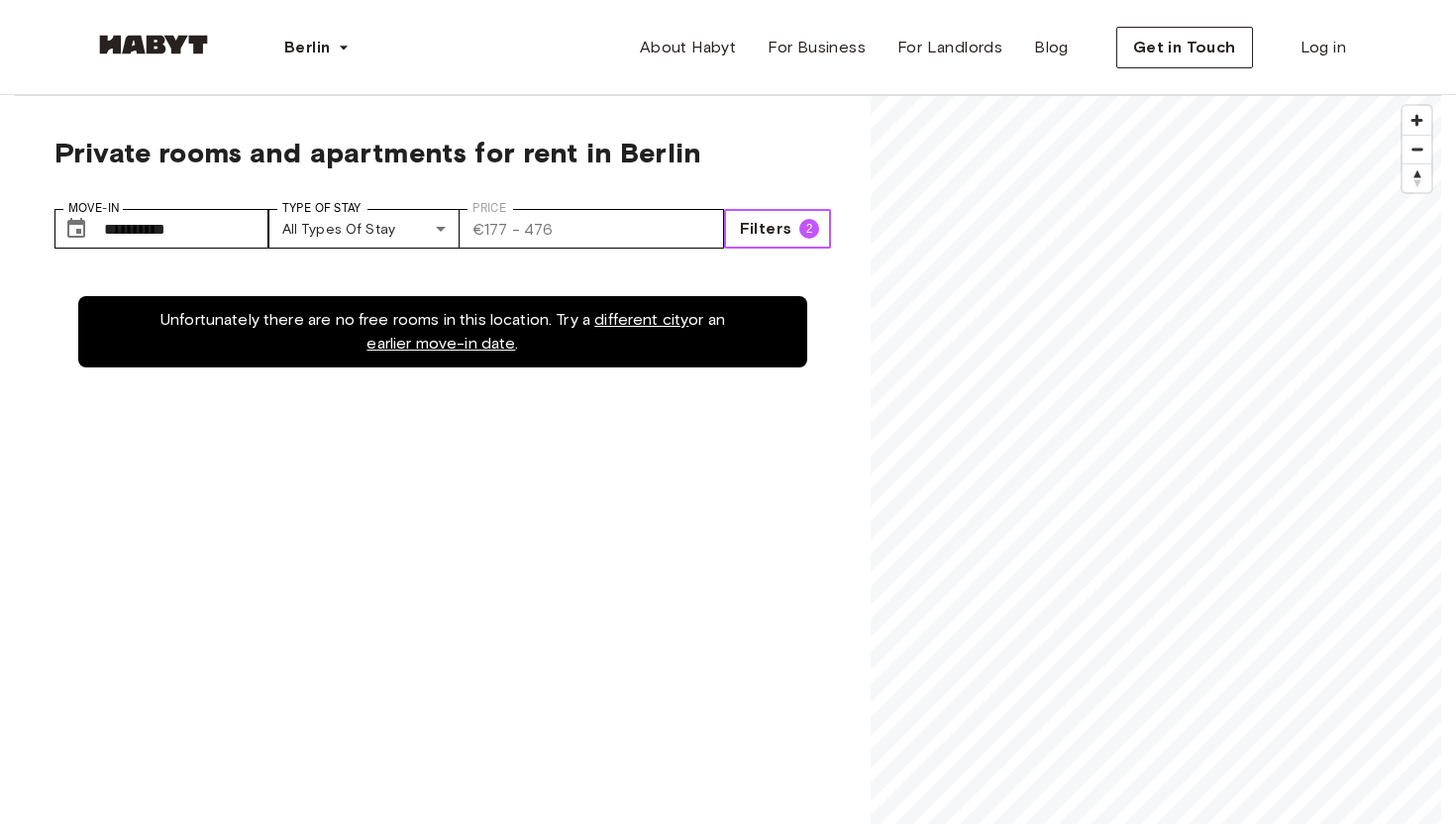 click on "Filters" at bounding box center [766, 229] 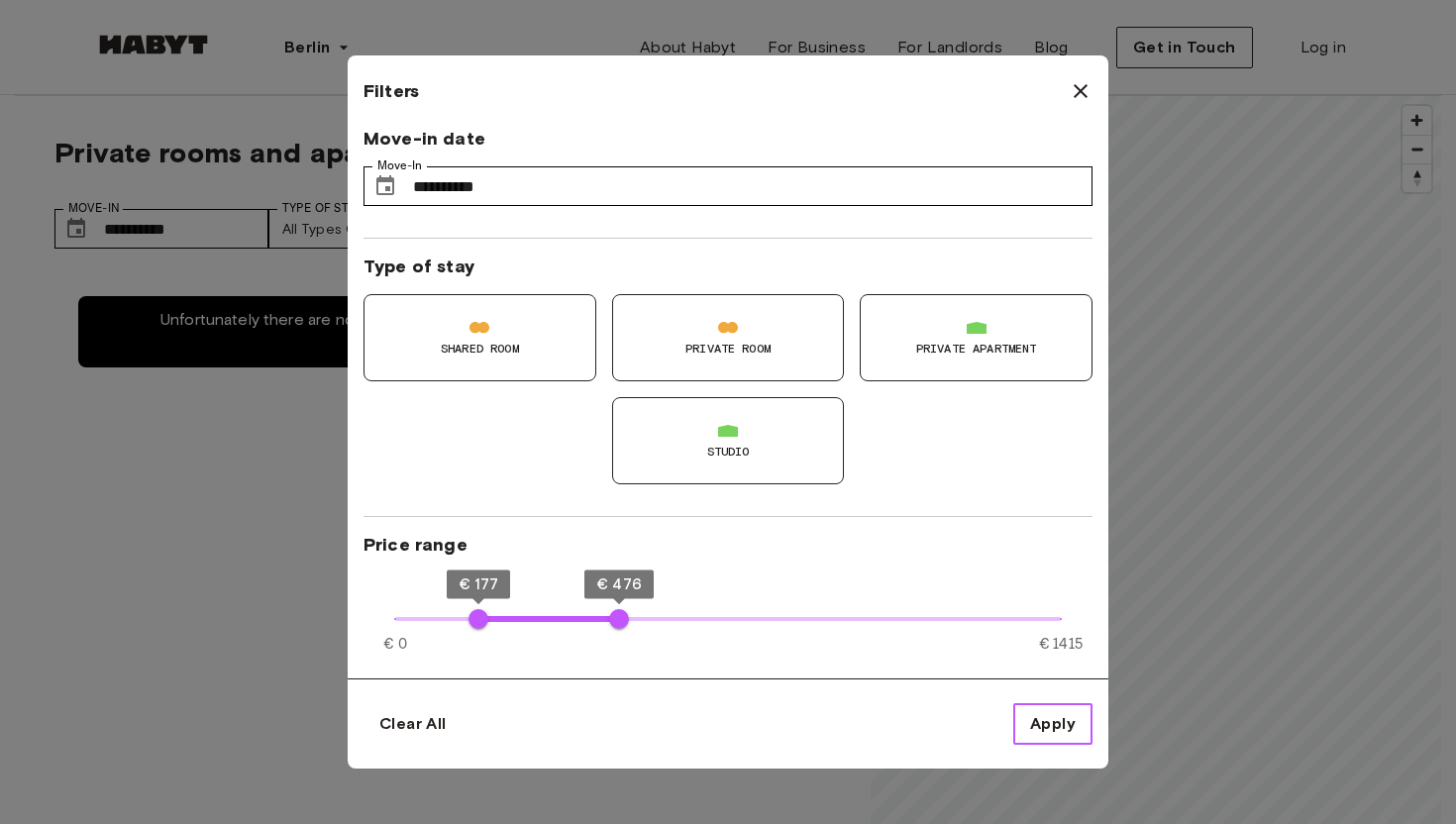 click on "Apply" at bounding box center (1053, 724) 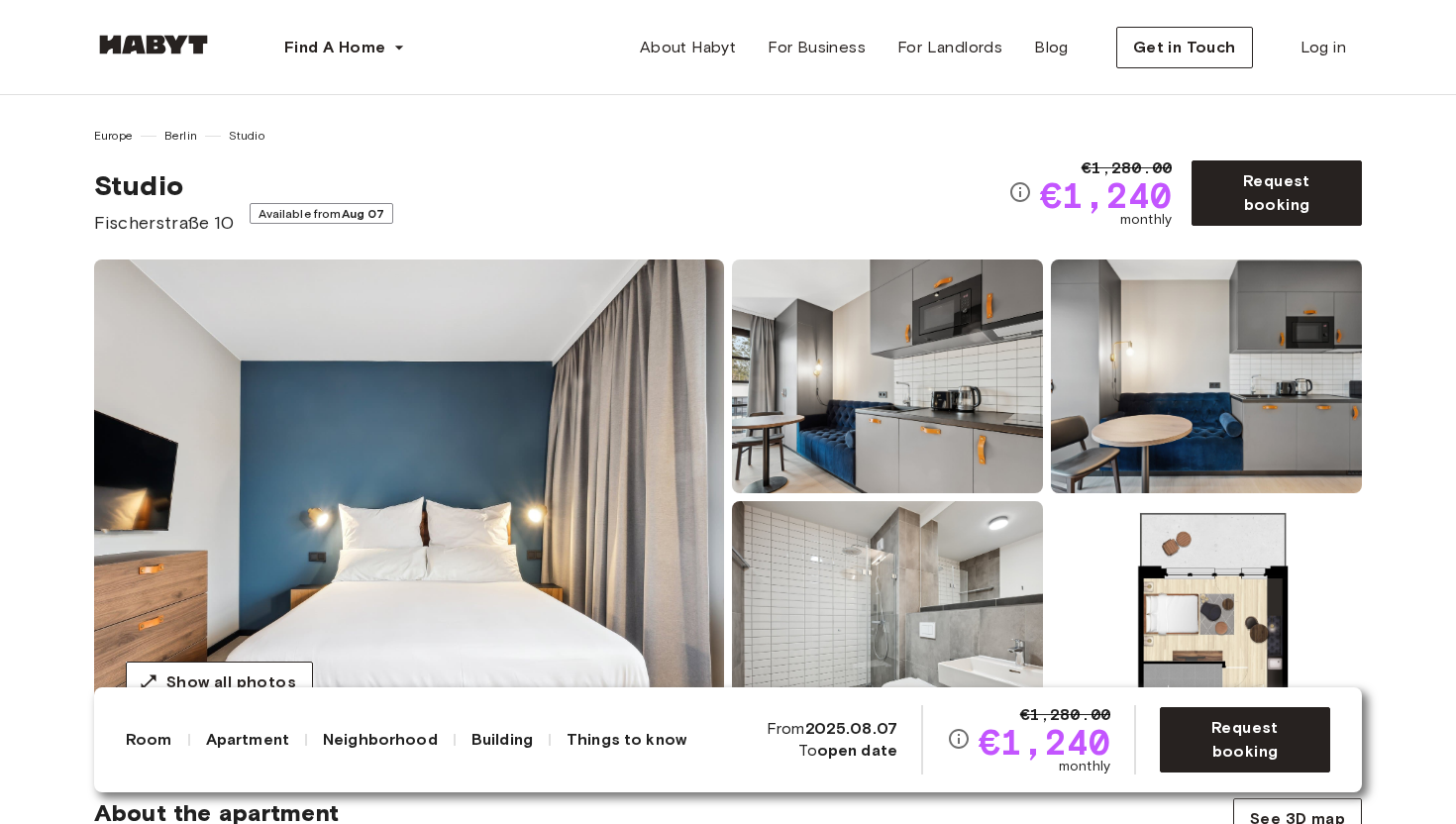 scroll, scrollTop: 0, scrollLeft: 0, axis: both 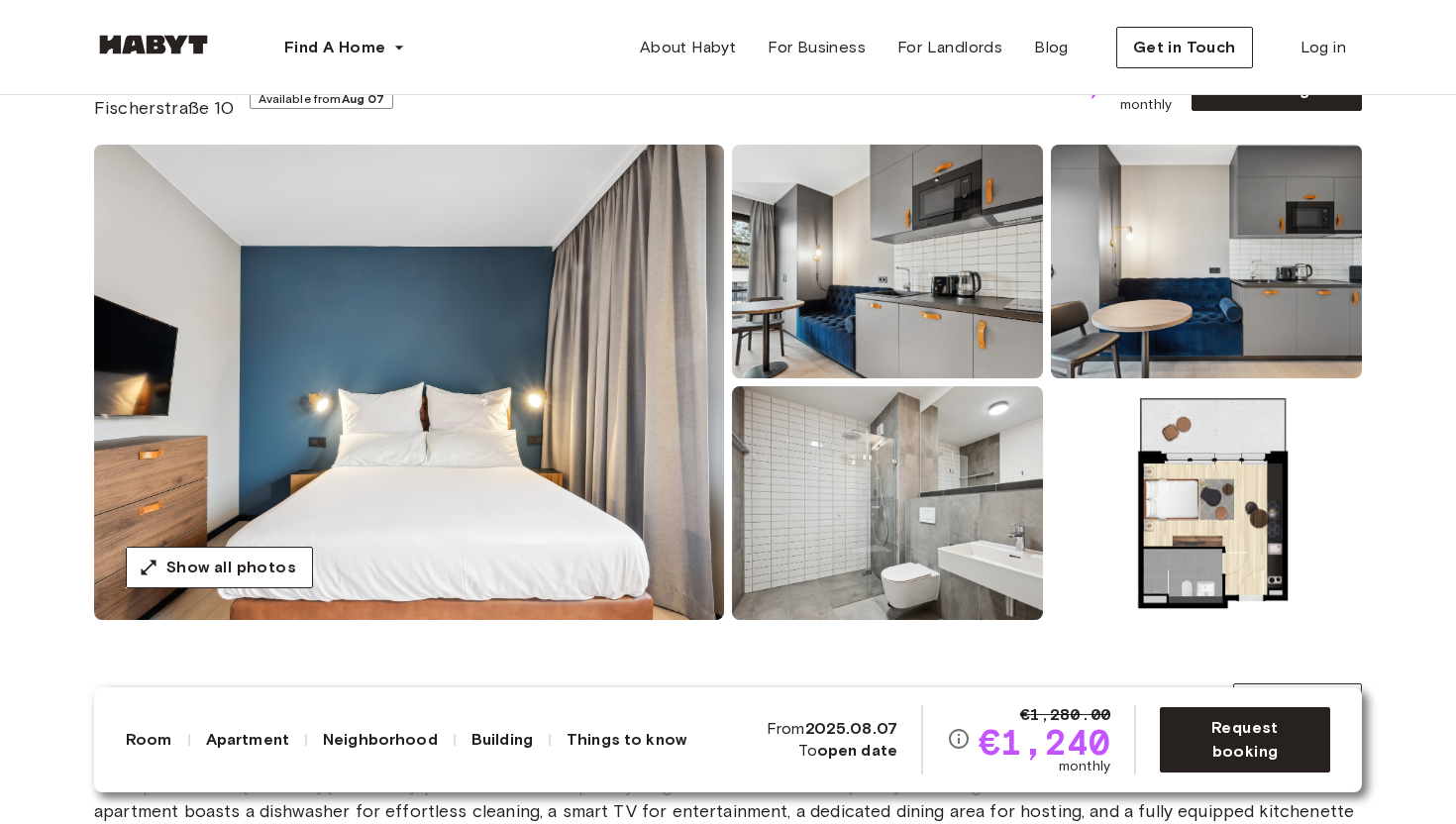 click at bounding box center [409, 382] 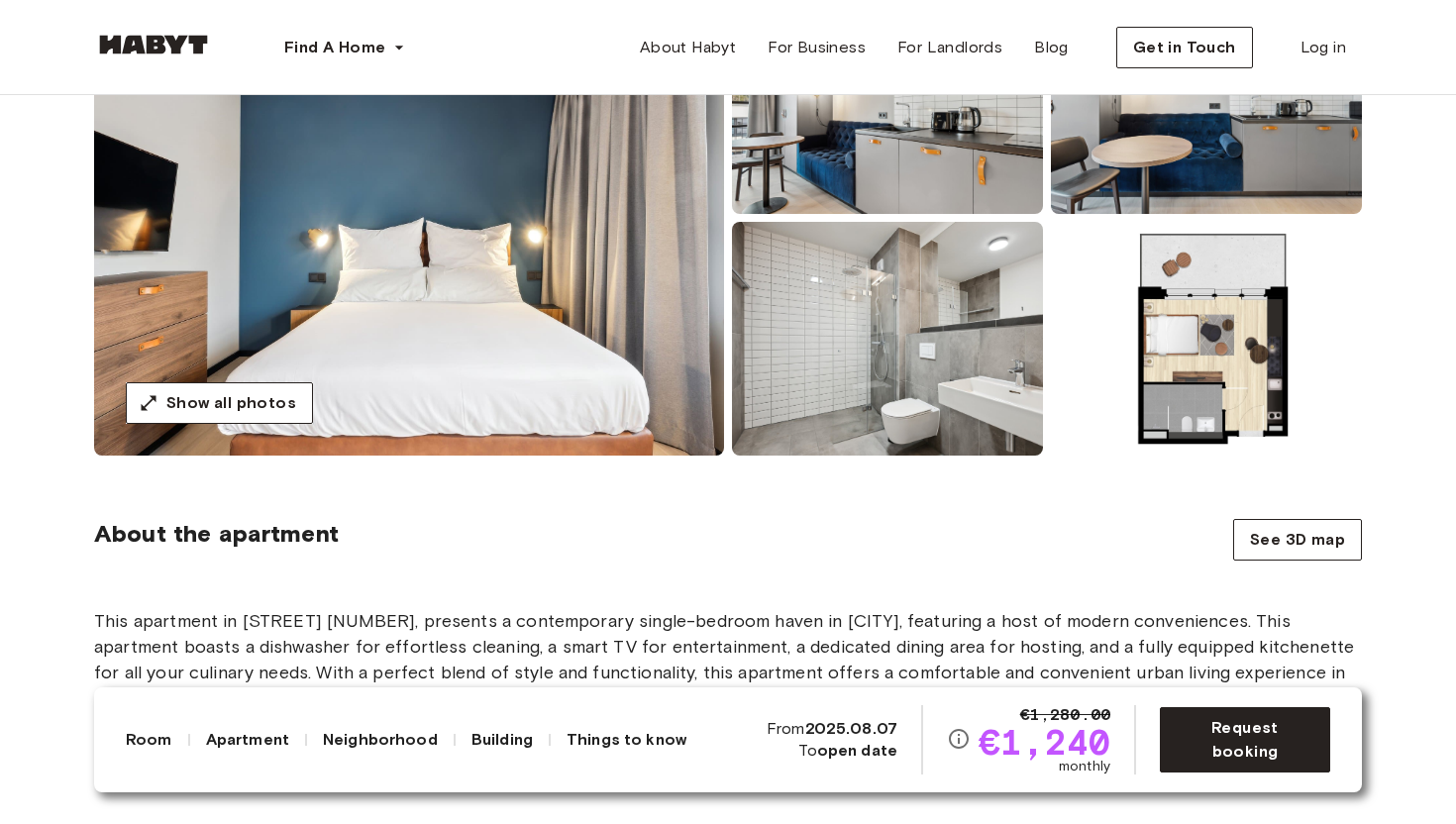 scroll, scrollTop: 281, scrollLeft: 0, axis: vertical 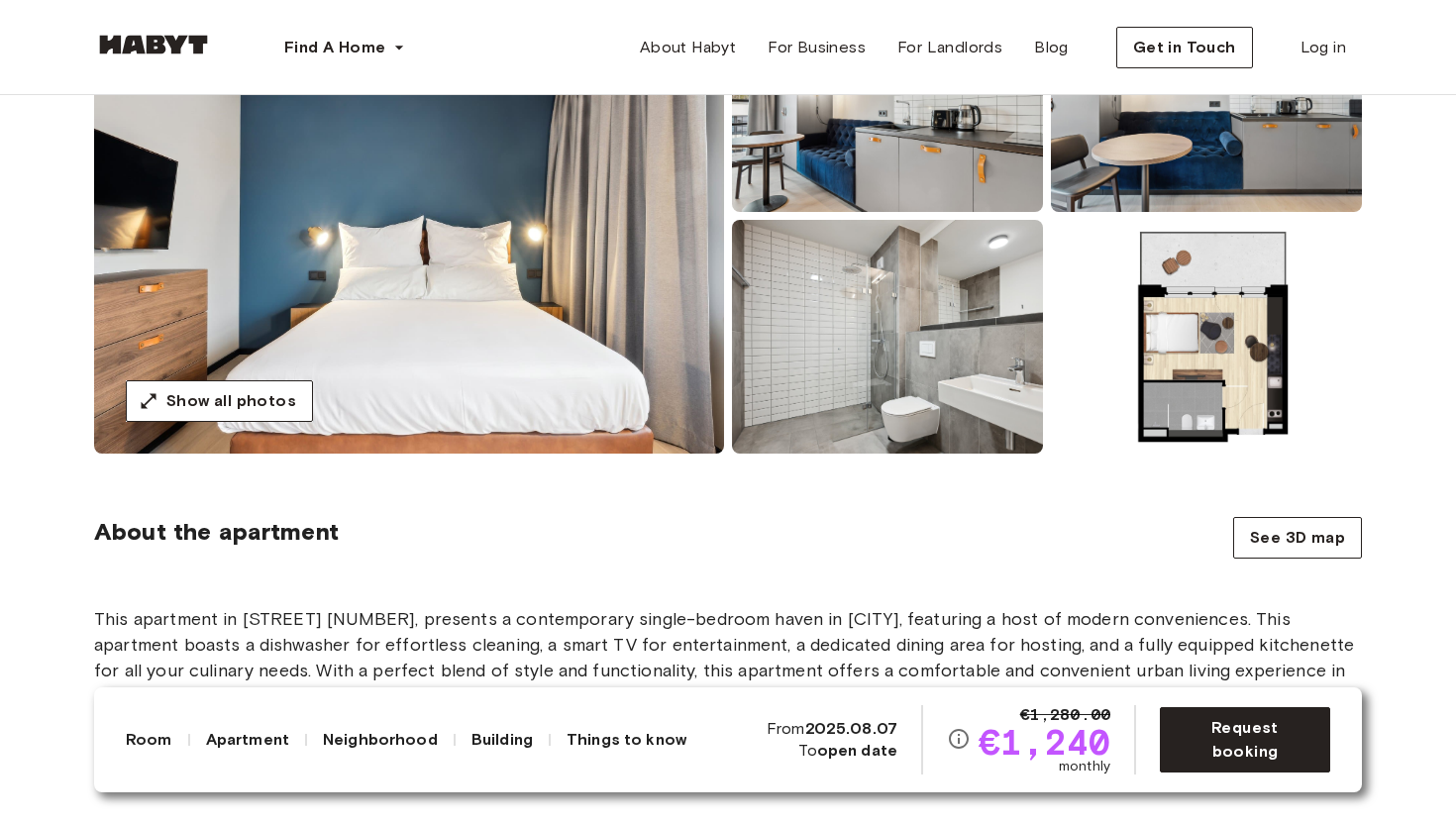 click at bounding box center [887, 337] 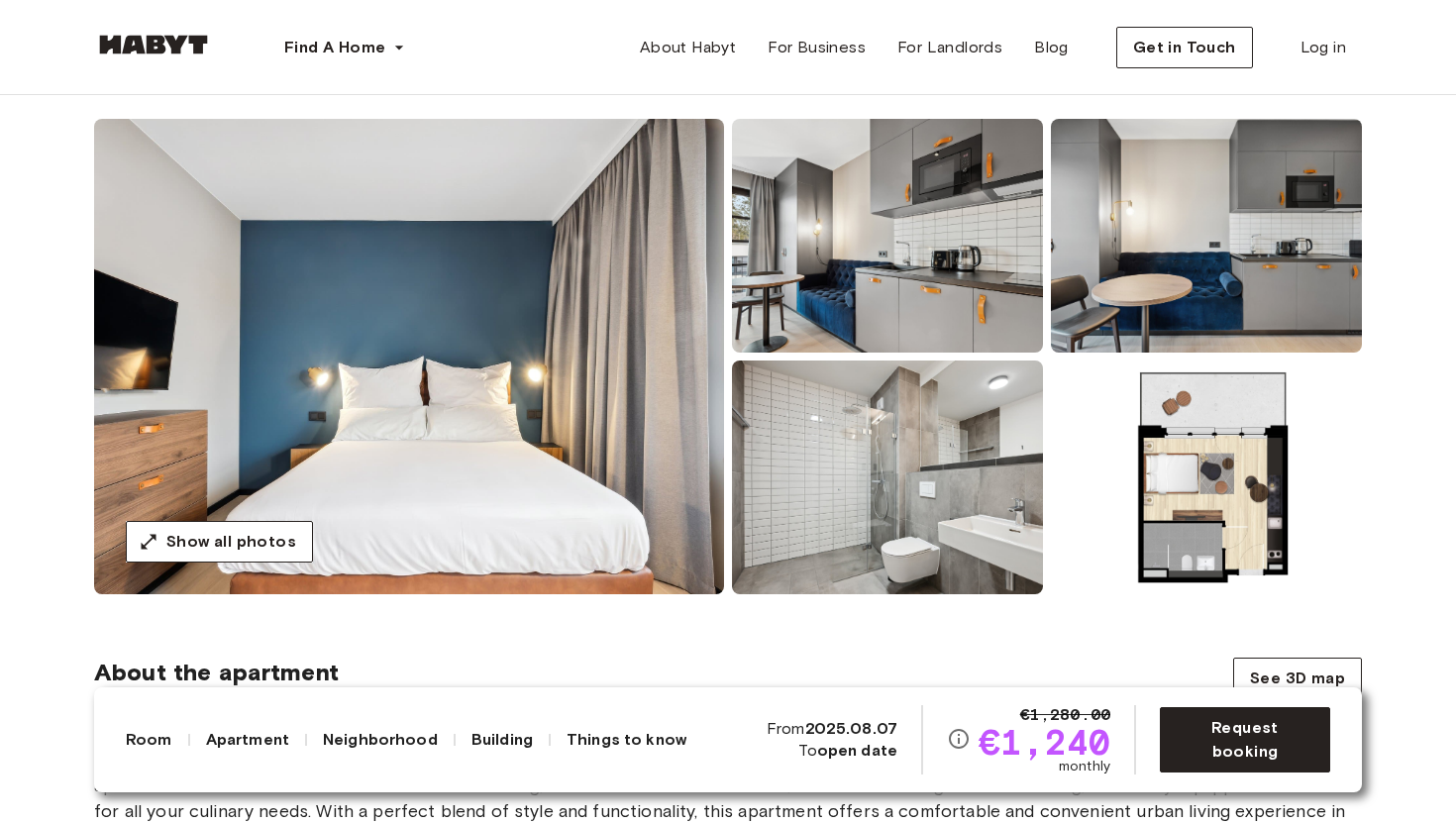 scroll, scrollTop: 94, scrollLeft: 0, axis: vertical 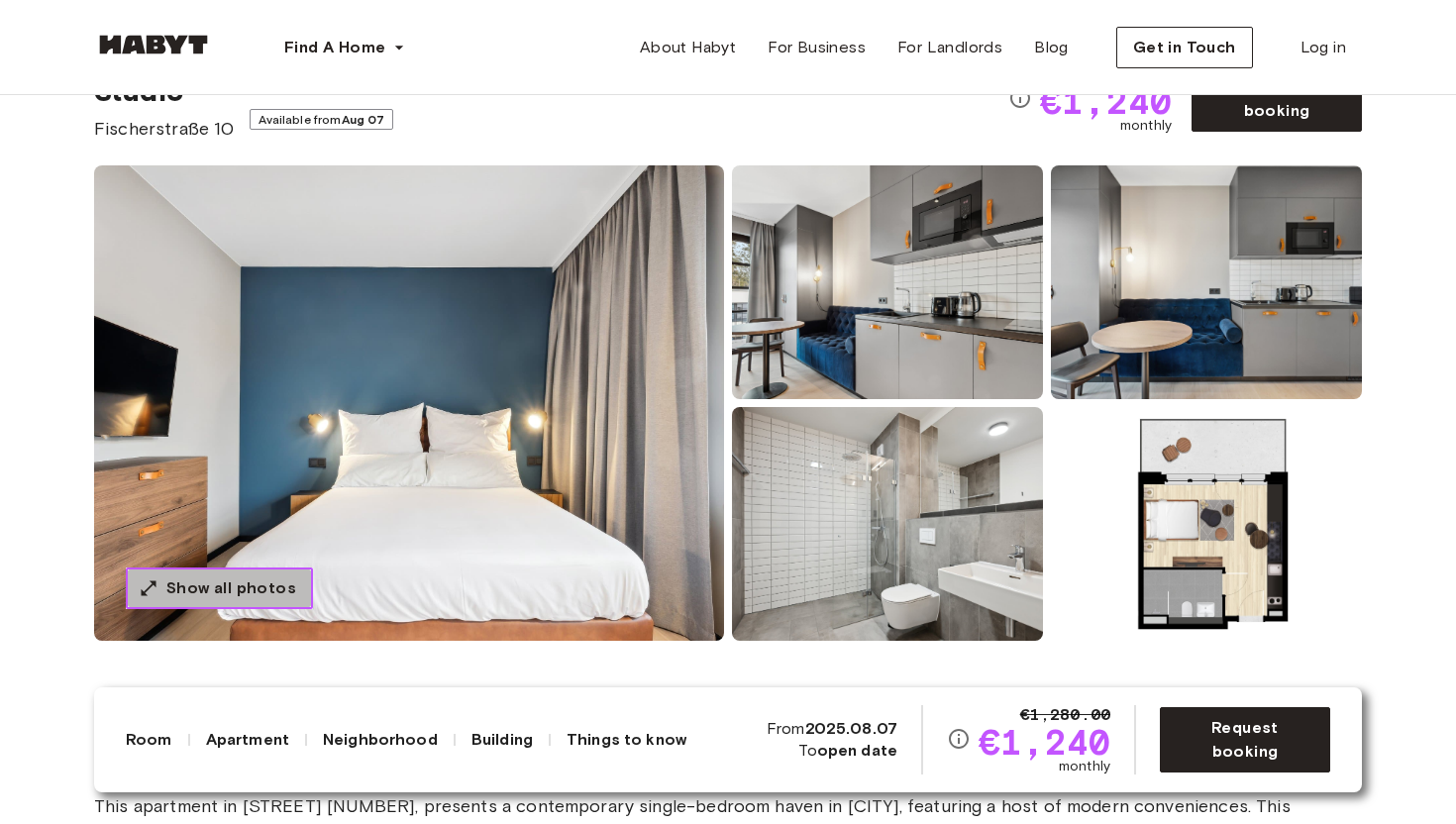 click on "Show all photos" at bounding box center [231, 588] 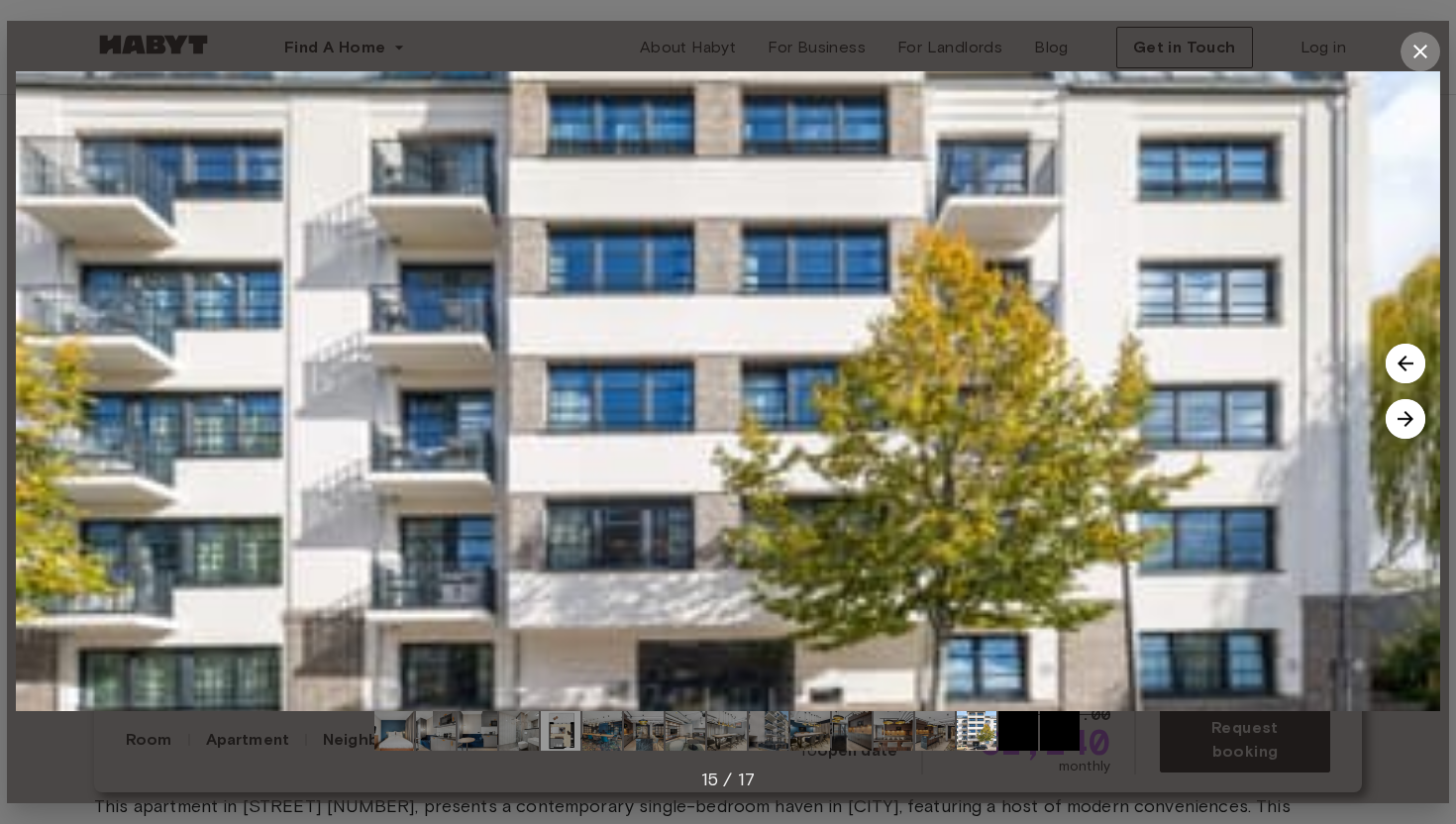 click 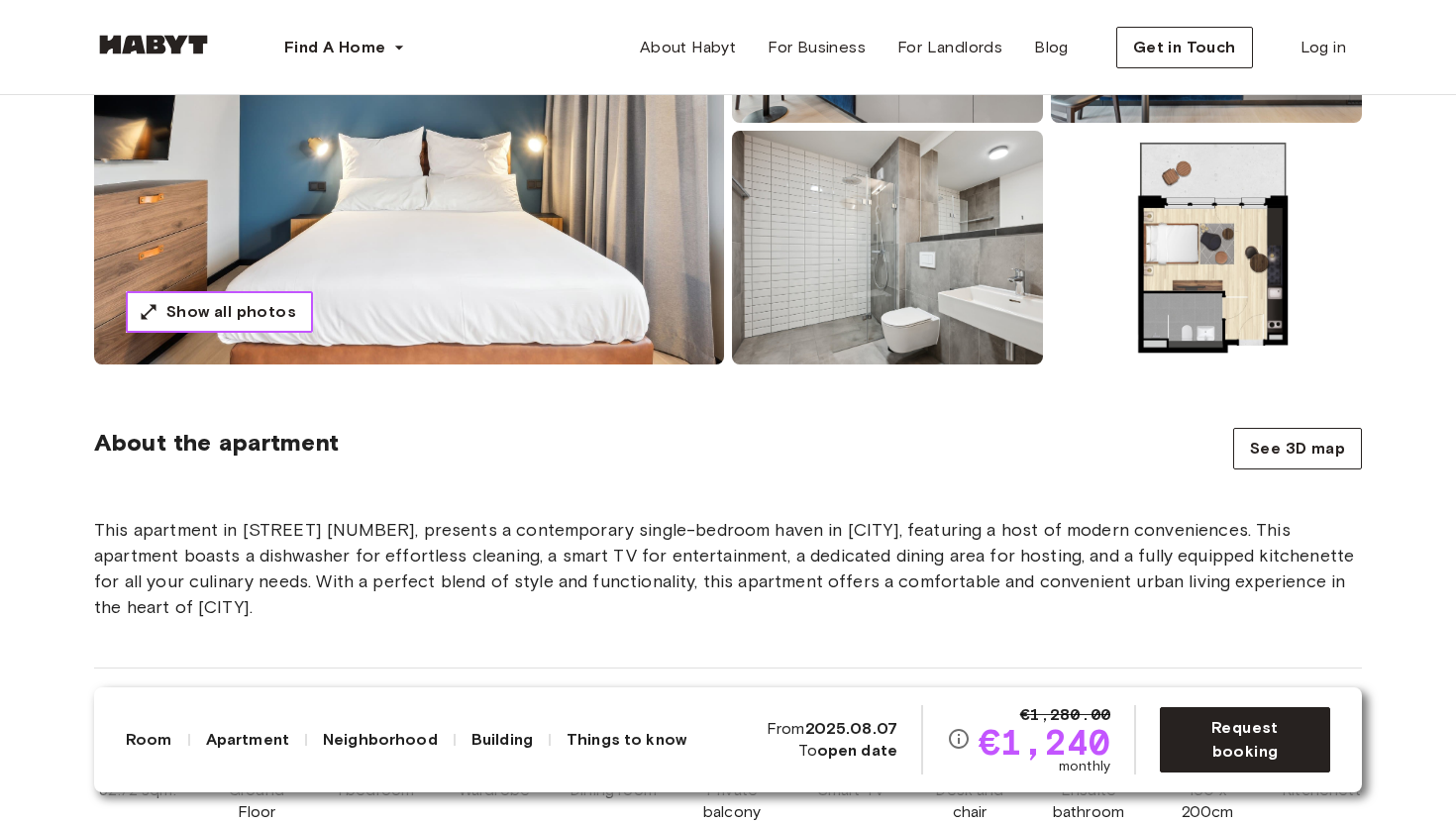 scroll, scrollTop: 0, scrollLeft: 0, axis: both 